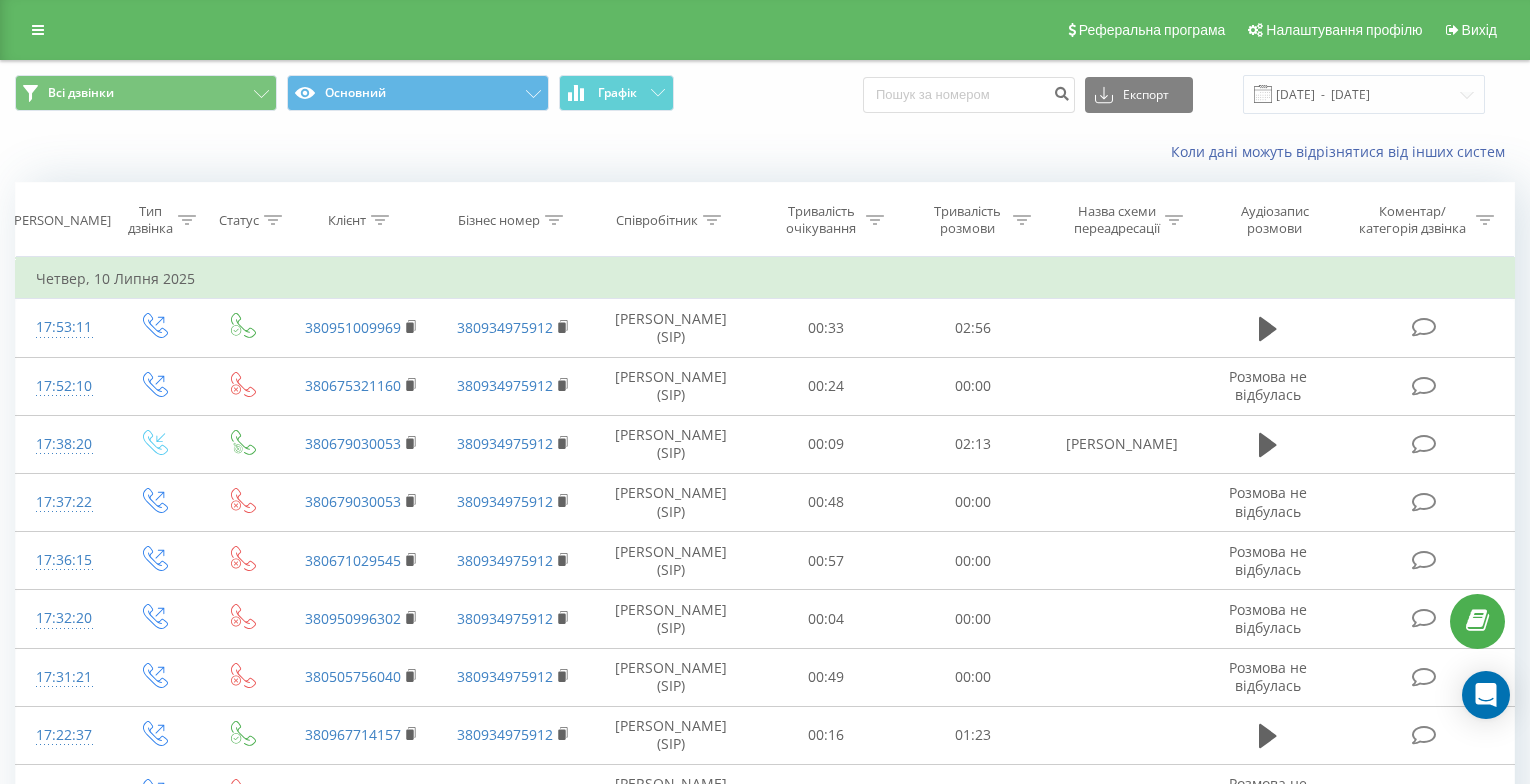 scroll, scrollTop: 0, scrollLeft: 0, axis: both 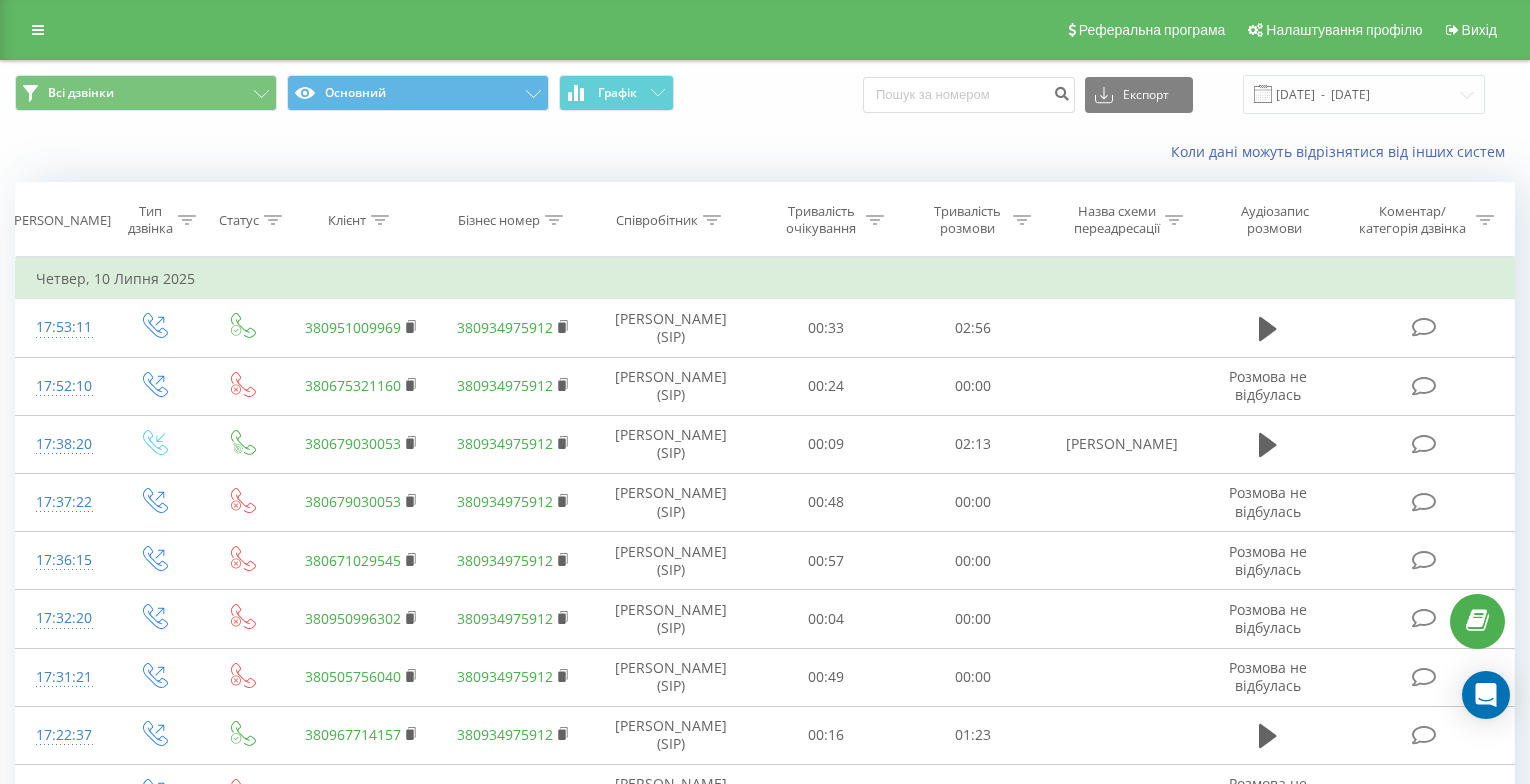 click on "Клієнт" at bounding box center [361, 220] 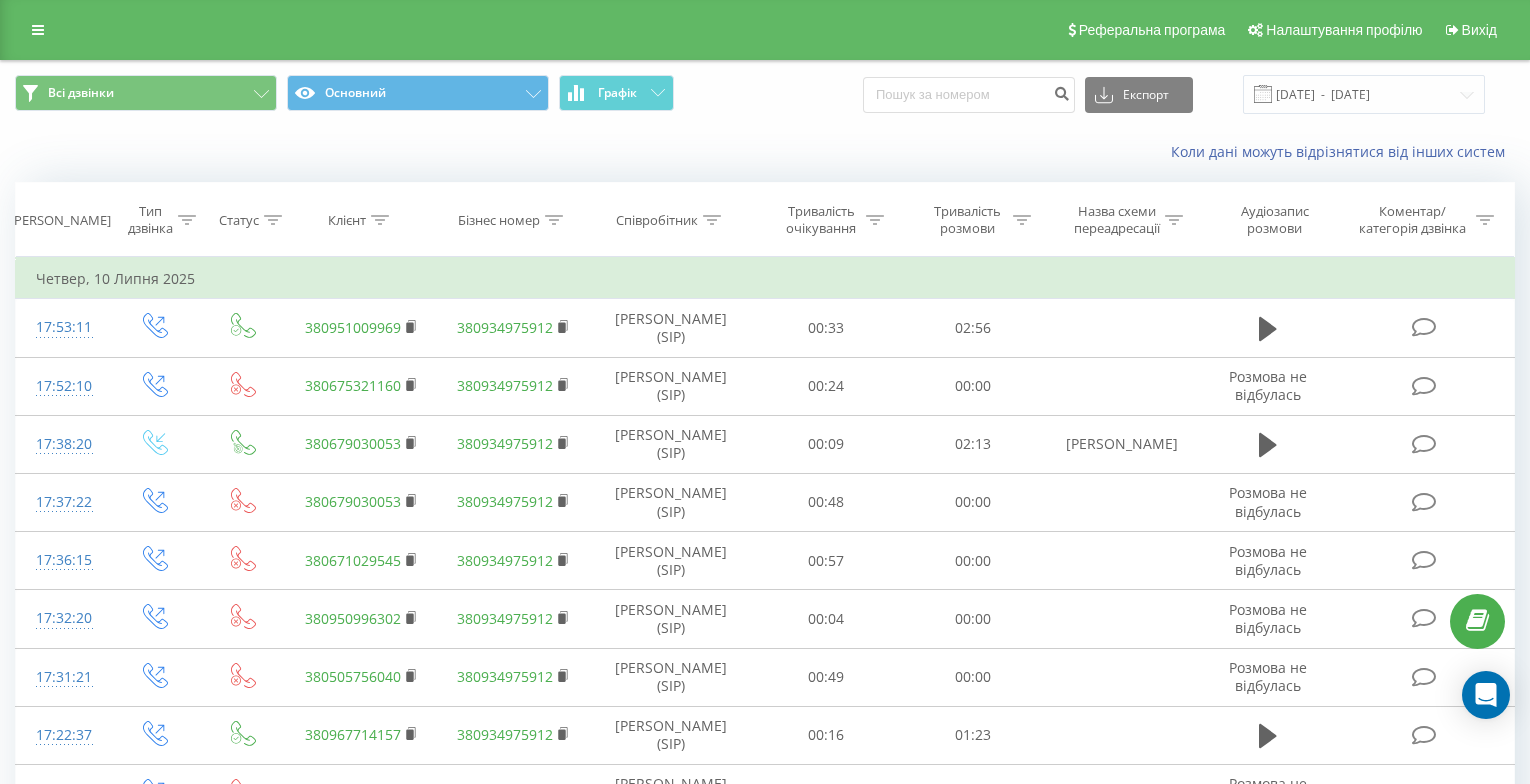 click at bounding box center (380, 220) 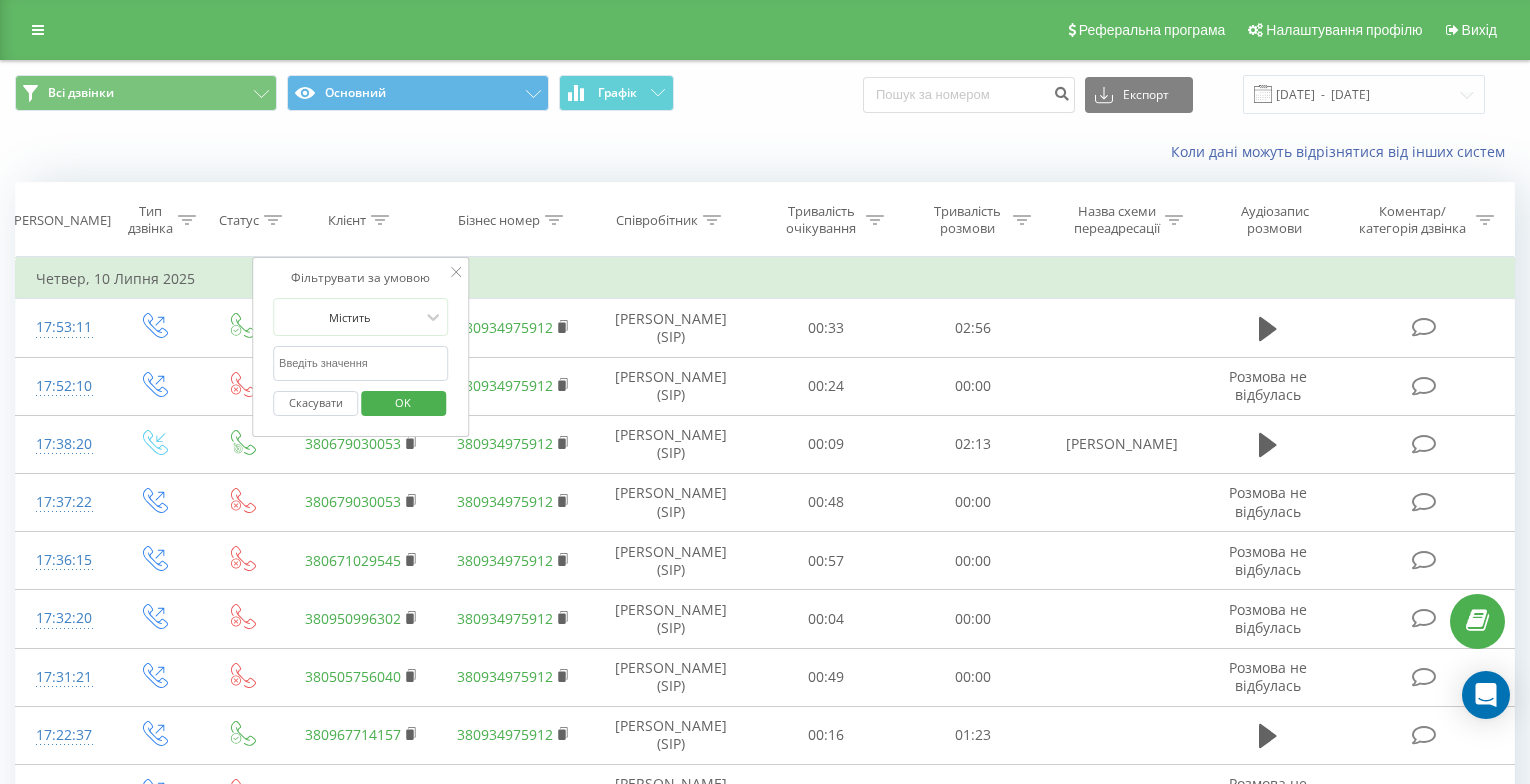 click at bounding box center [361, 363] 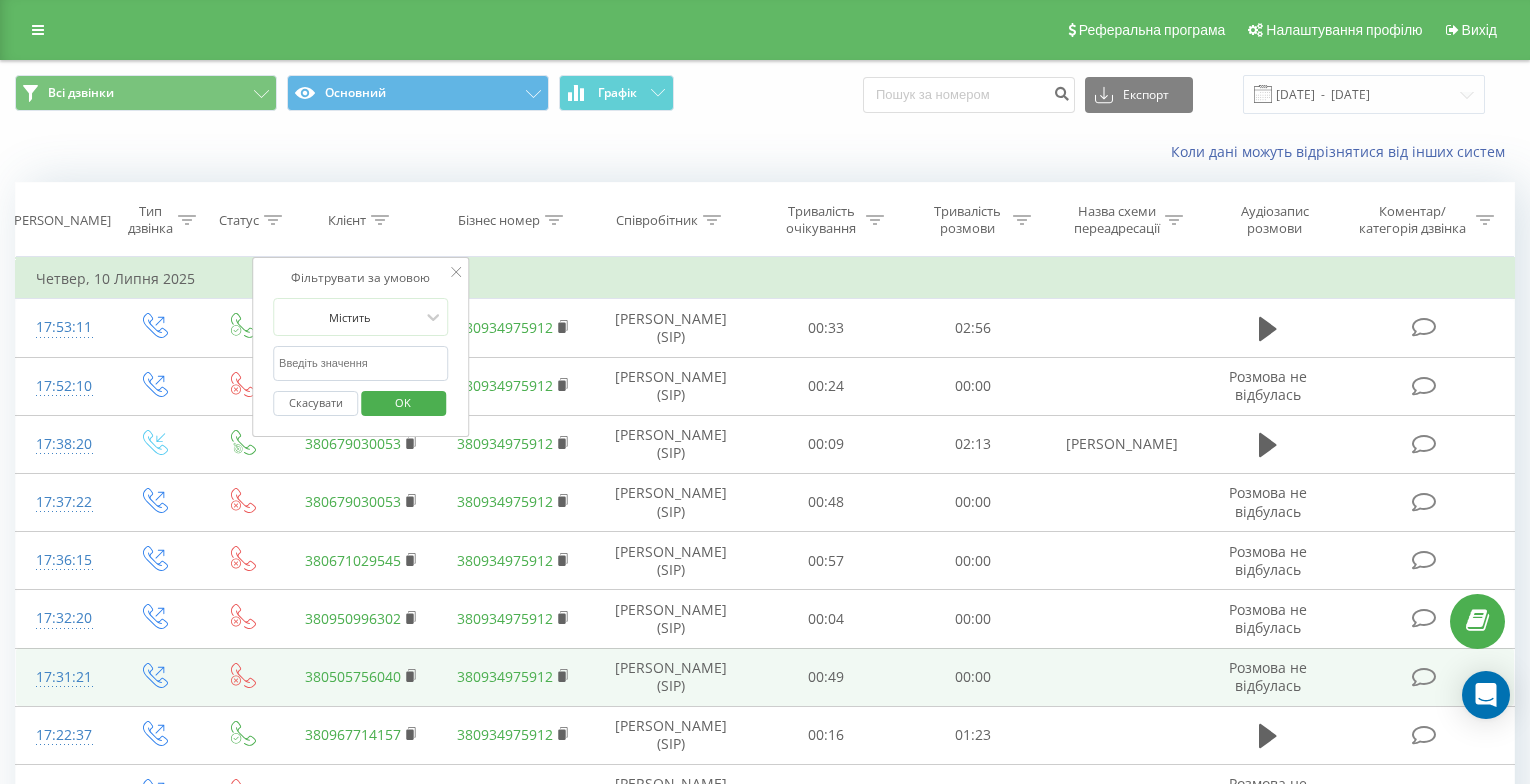 paste on "[PHONE_NUMBER]" 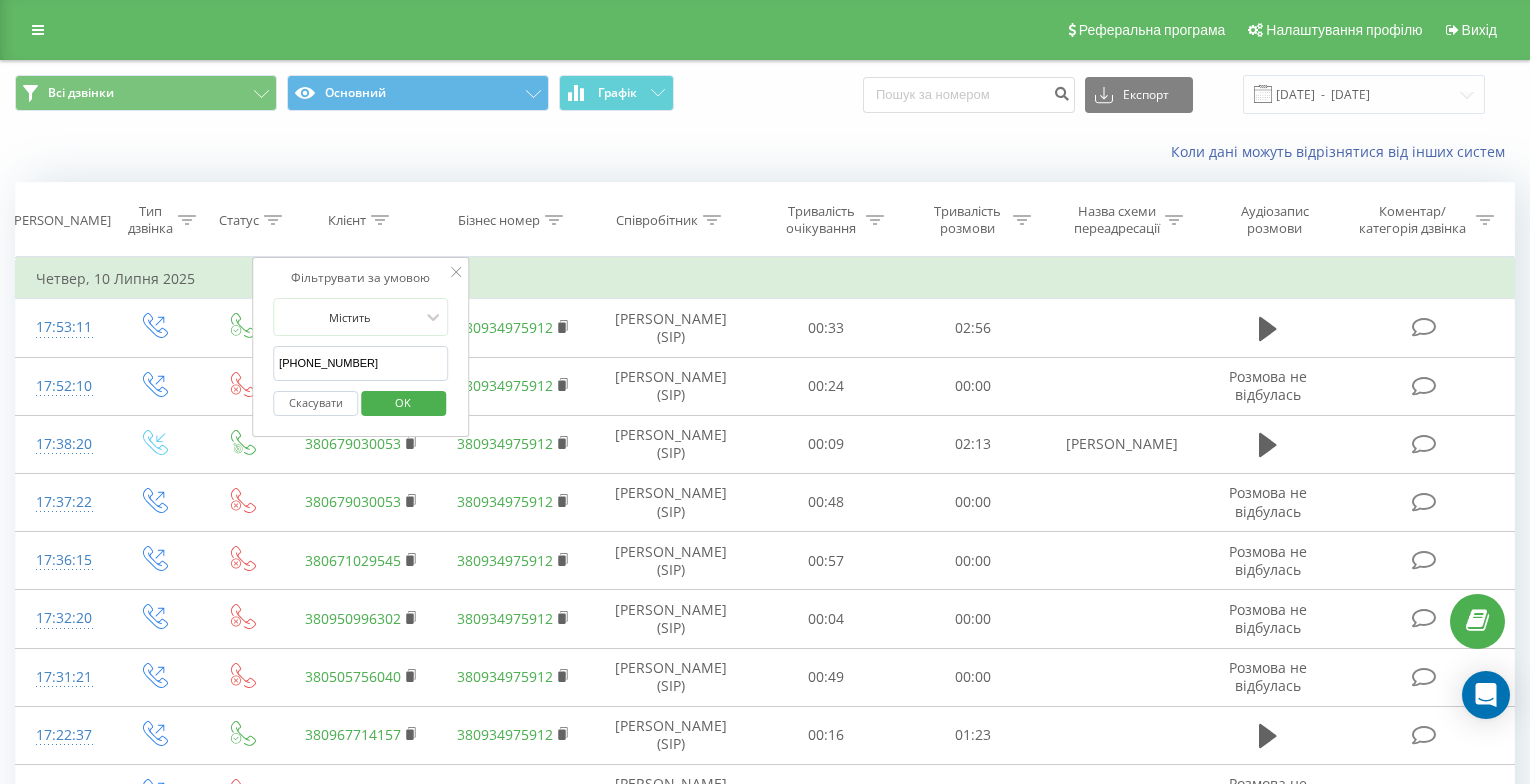 click on "OK" at bounding box center [403, 402] 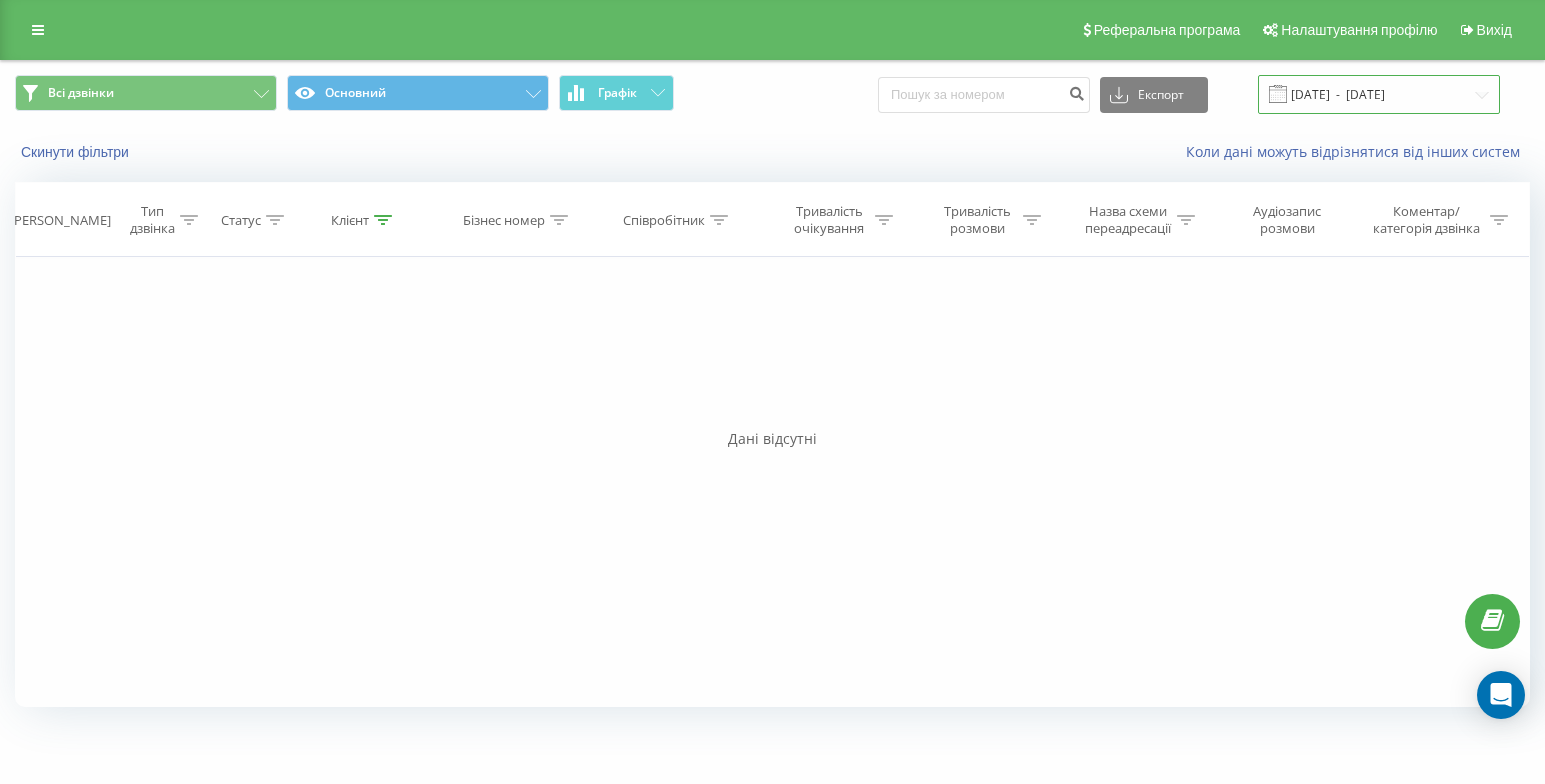 click on "[DATE]  -  [DATE]" at bounding box center [1379, 94] 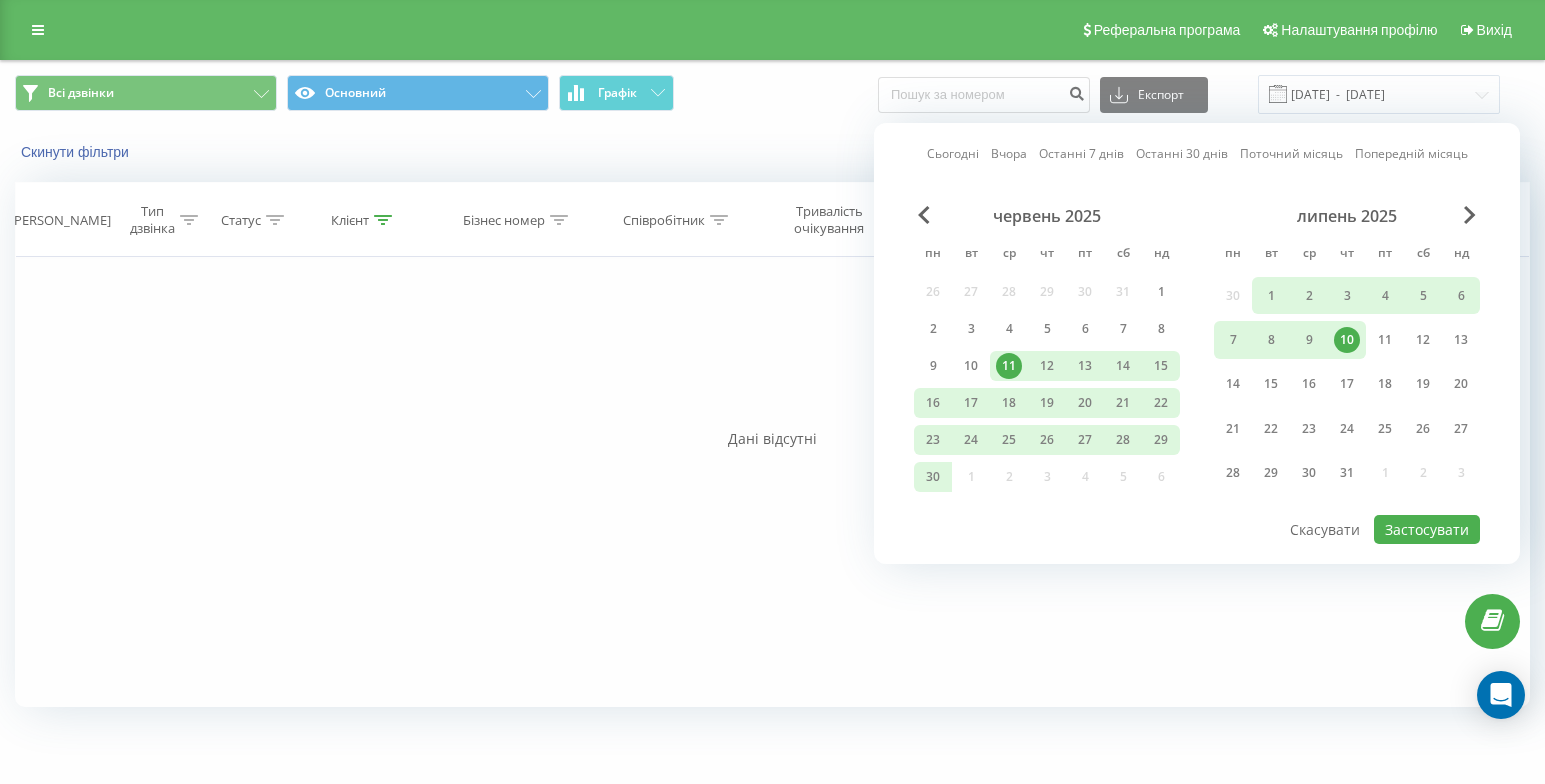 drag, startPoint x: 347, startPoint y: 379, endPoint x: 70, endPoint y: 263, distance: 300.30817 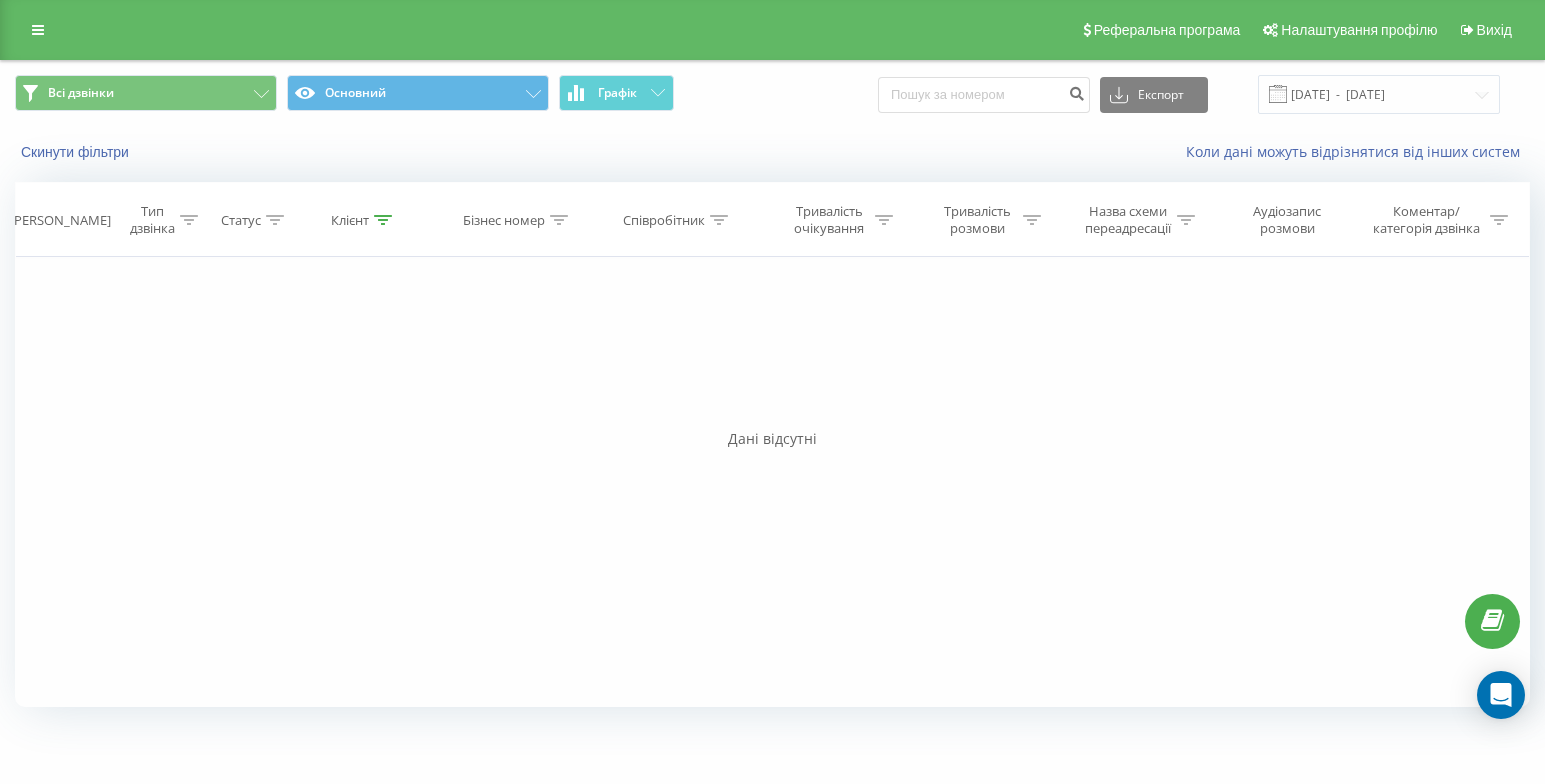 click 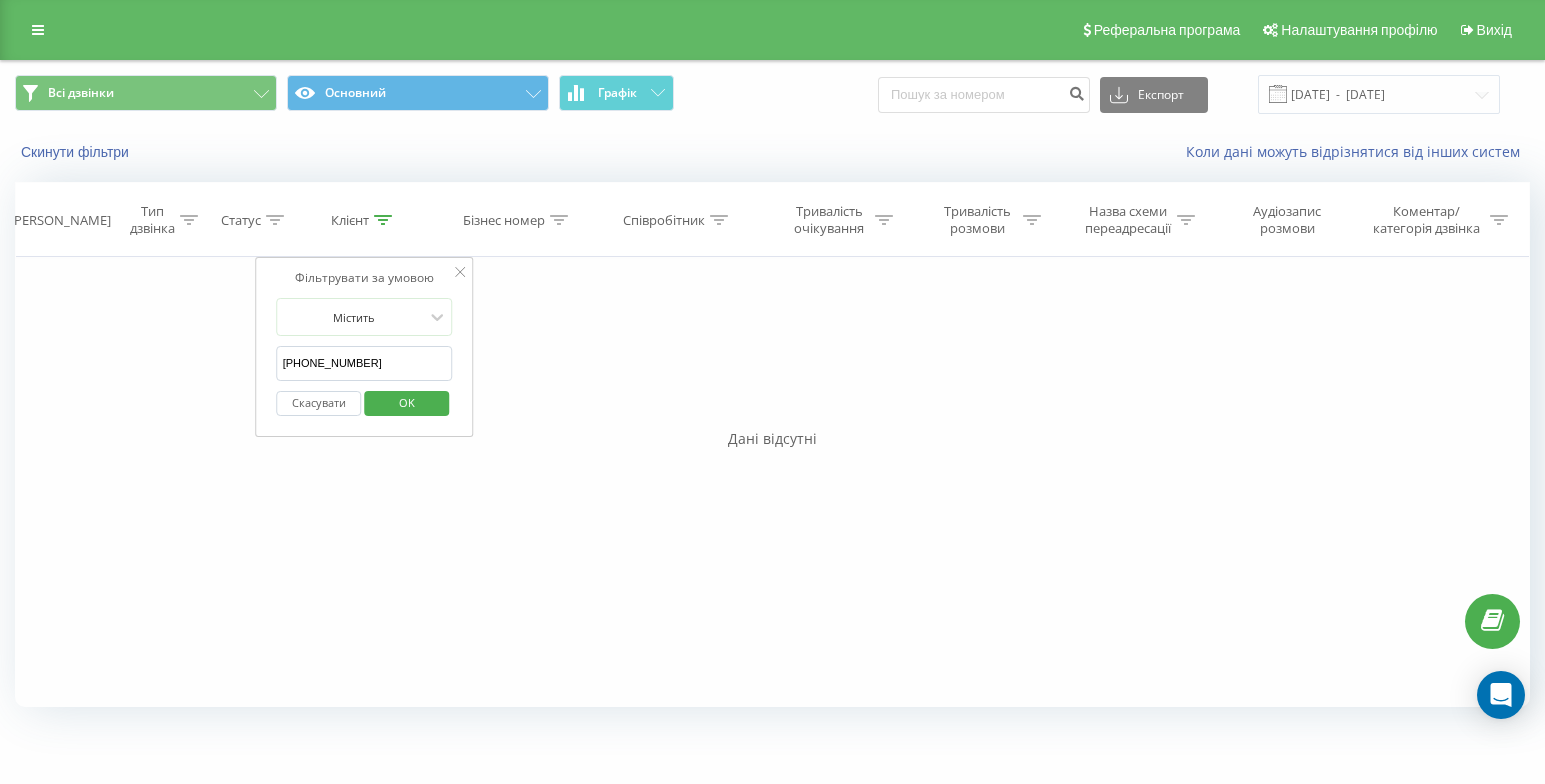 click on "Співробітник" at bounding box center [678, 220] 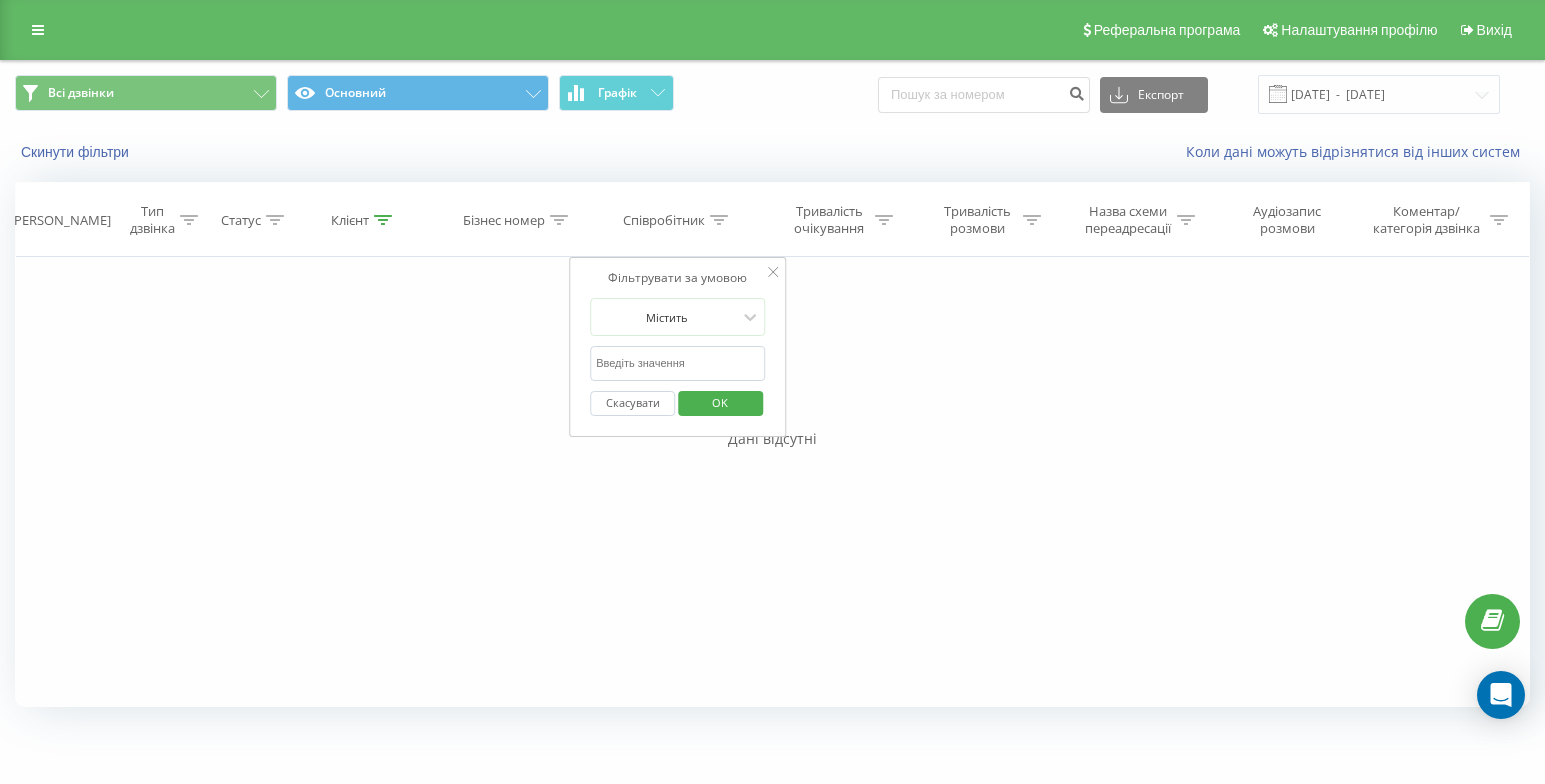 click at bounding box center (678, 363) 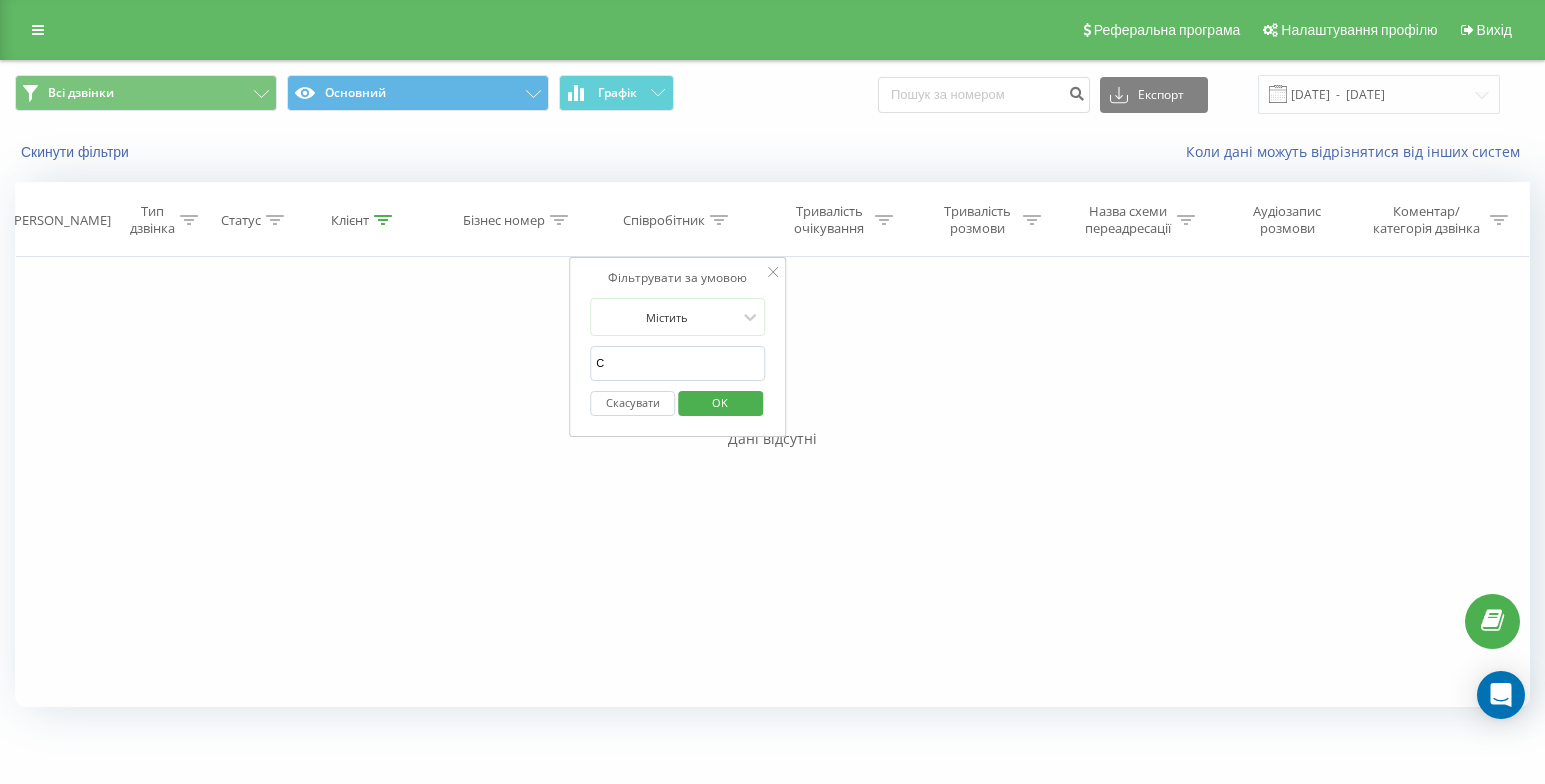 type on "[PERSON_NAME]" 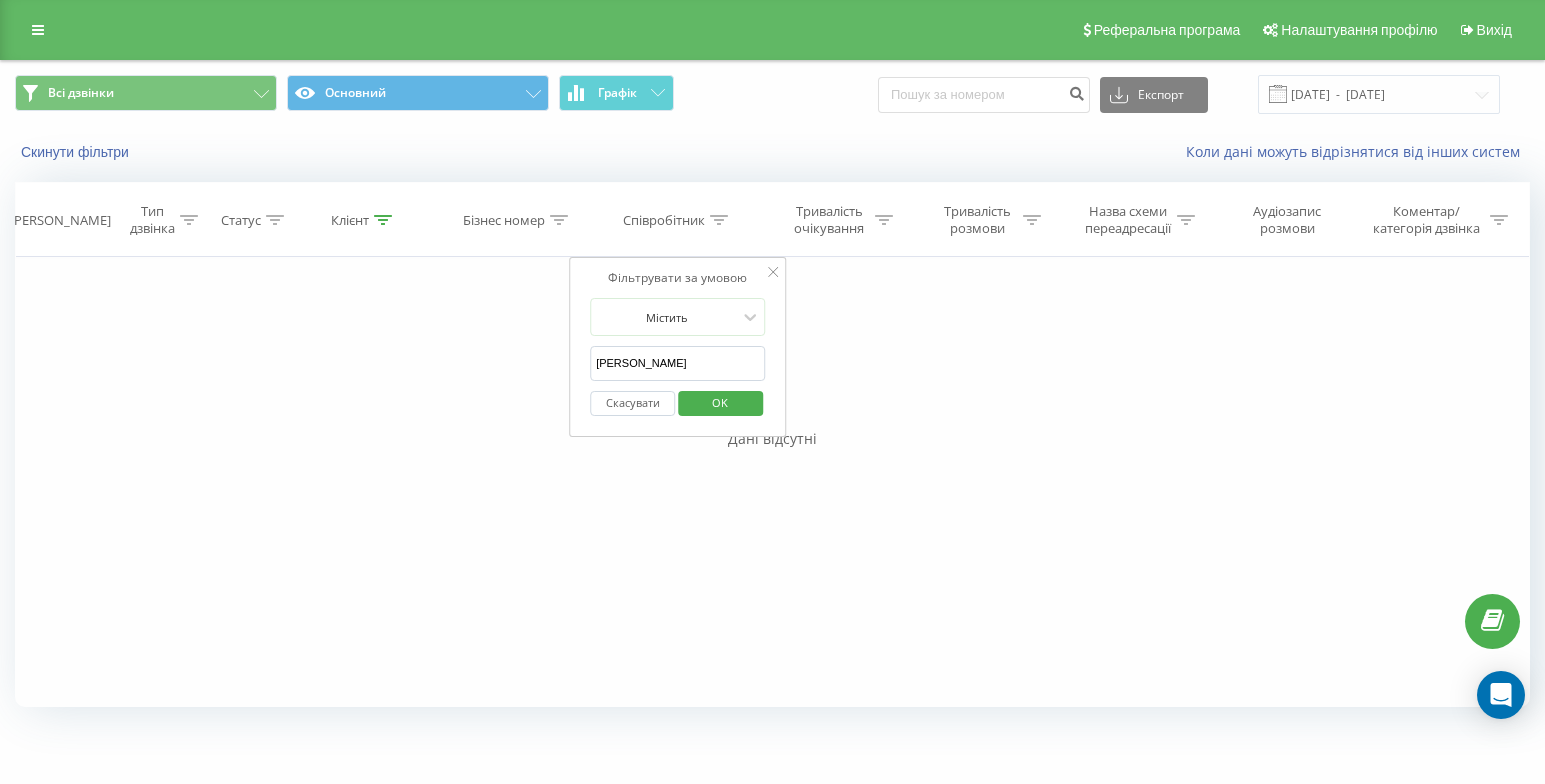 click on "[PERSON_NAME]" at bounding box center (678, 363) 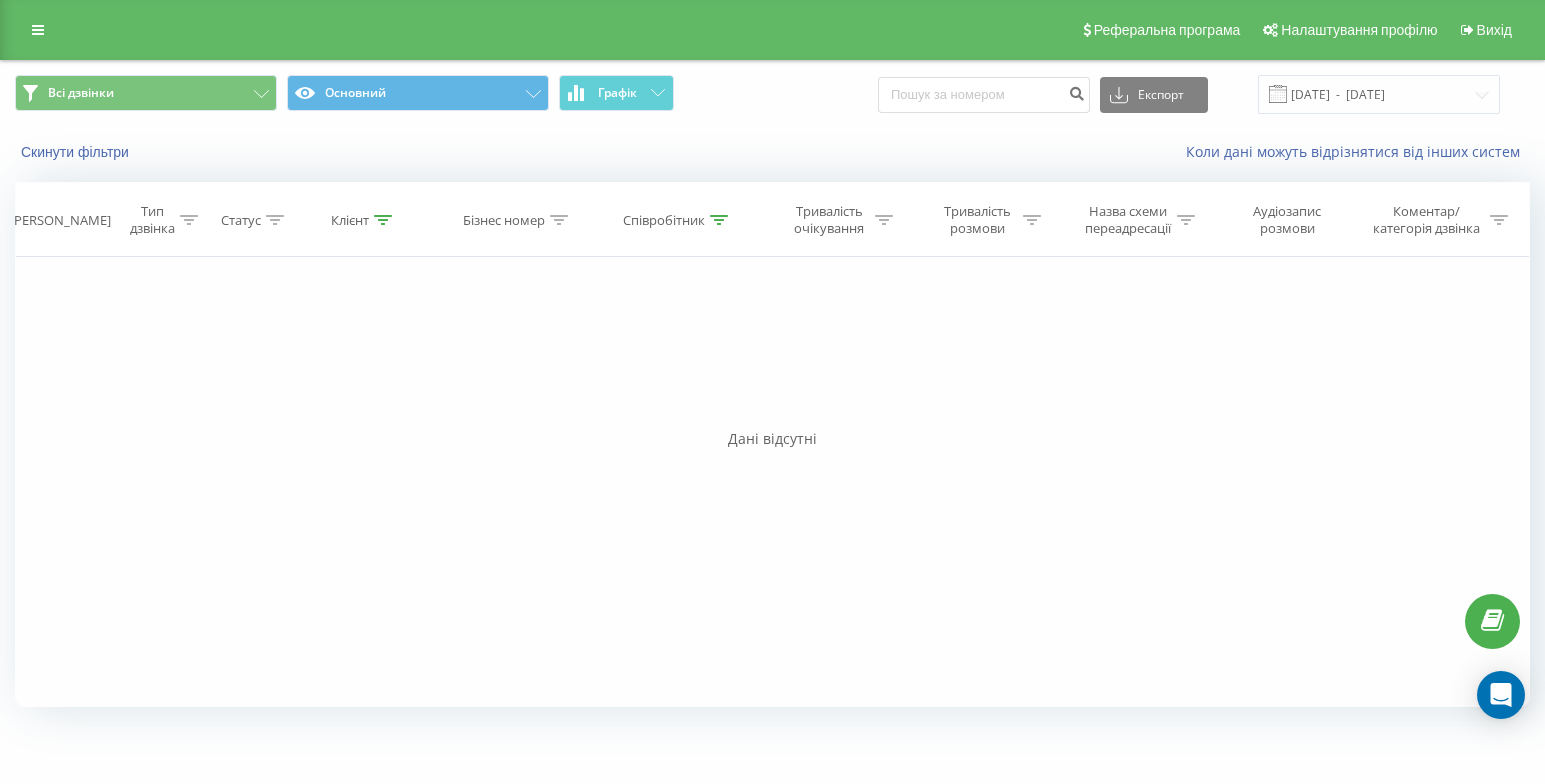 click on "Співробітник" at bounding box center [678, 220] 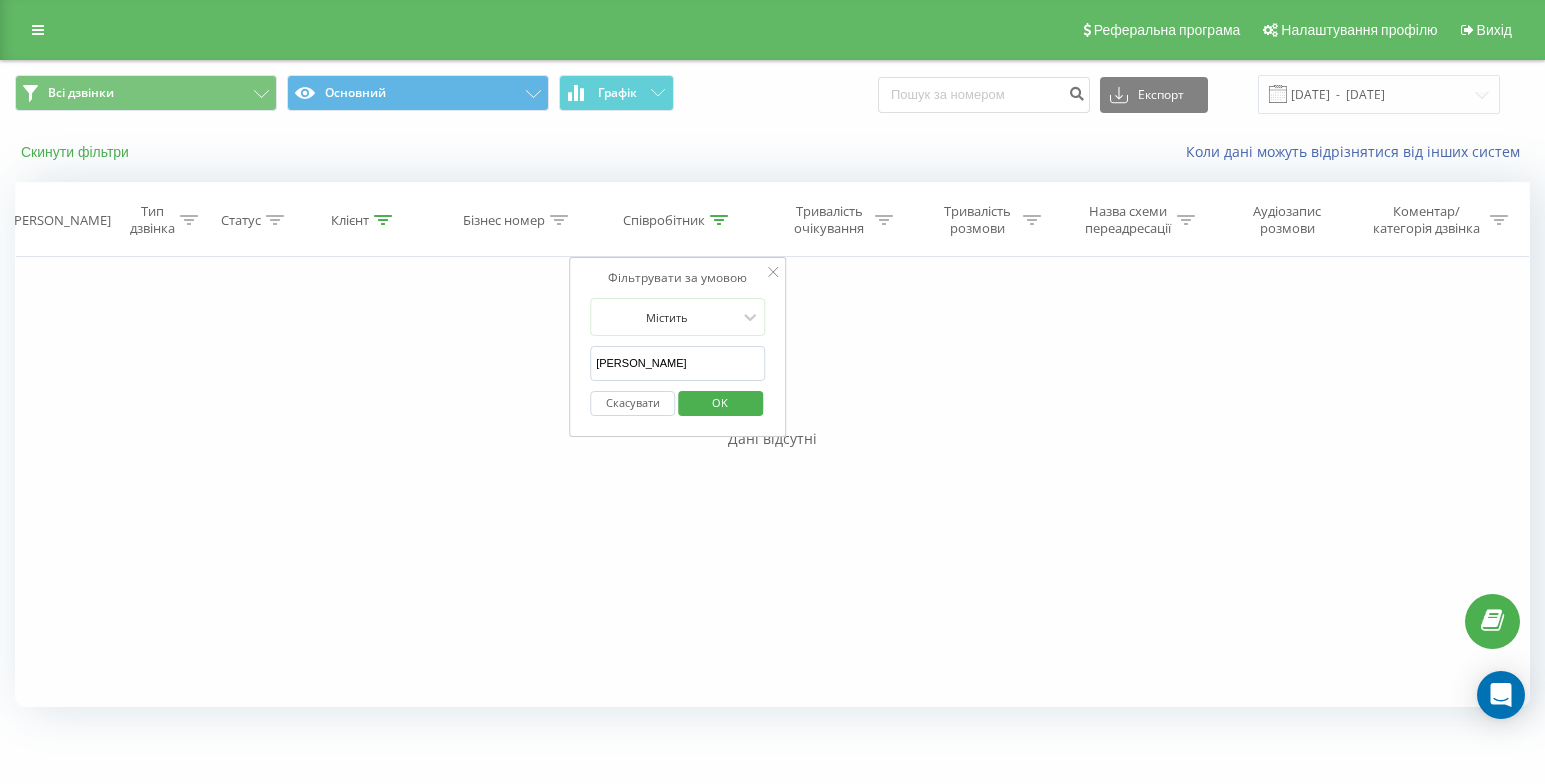 click on "Скинути фільтри" at bounding box center [77, 152] 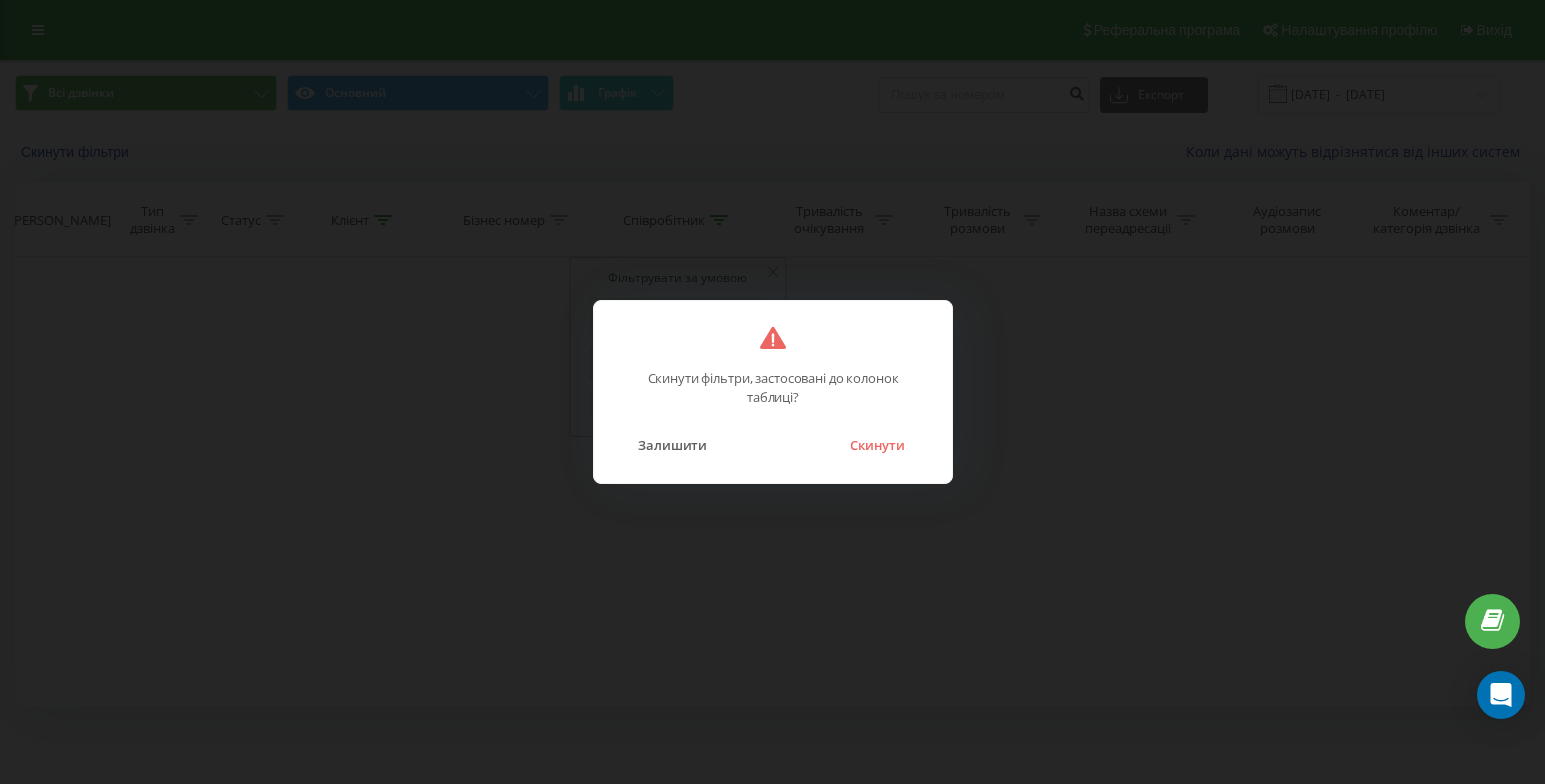 click on "Скинути" at bounding box center (877, 445) 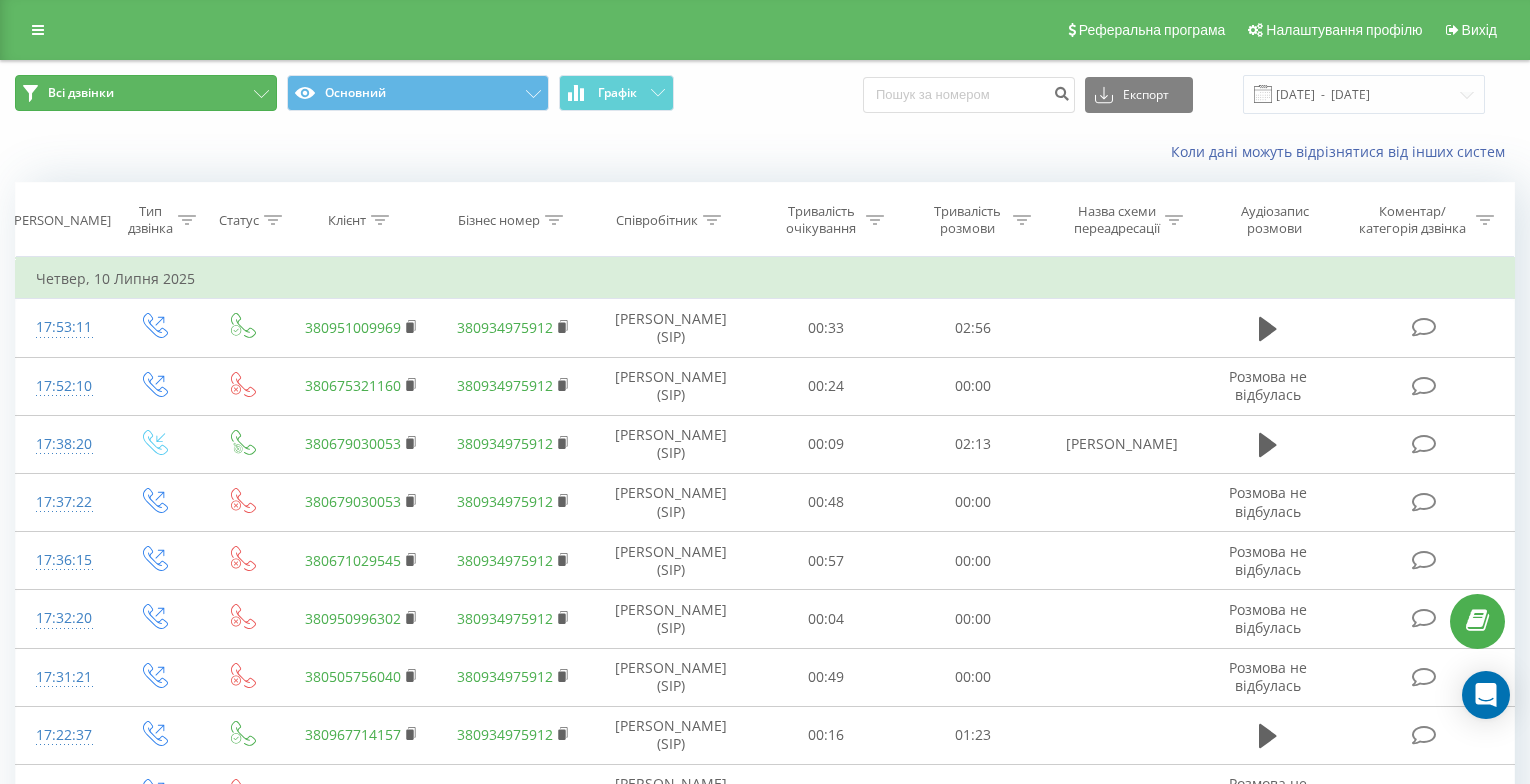 click on "Всі дзвінки" at bounding box center (146, 93) 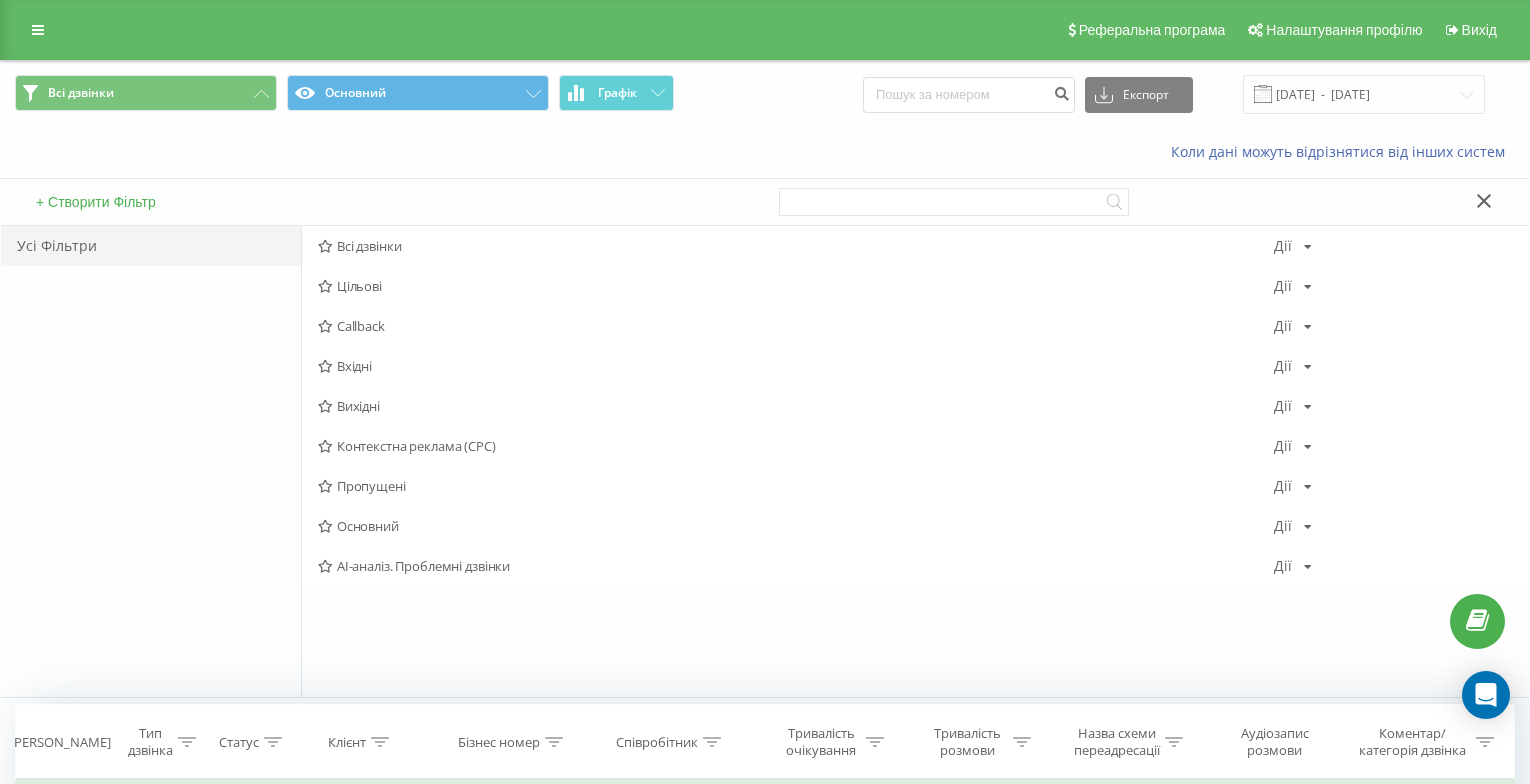 click on "Вхідні" at bounding box center [796, 366] 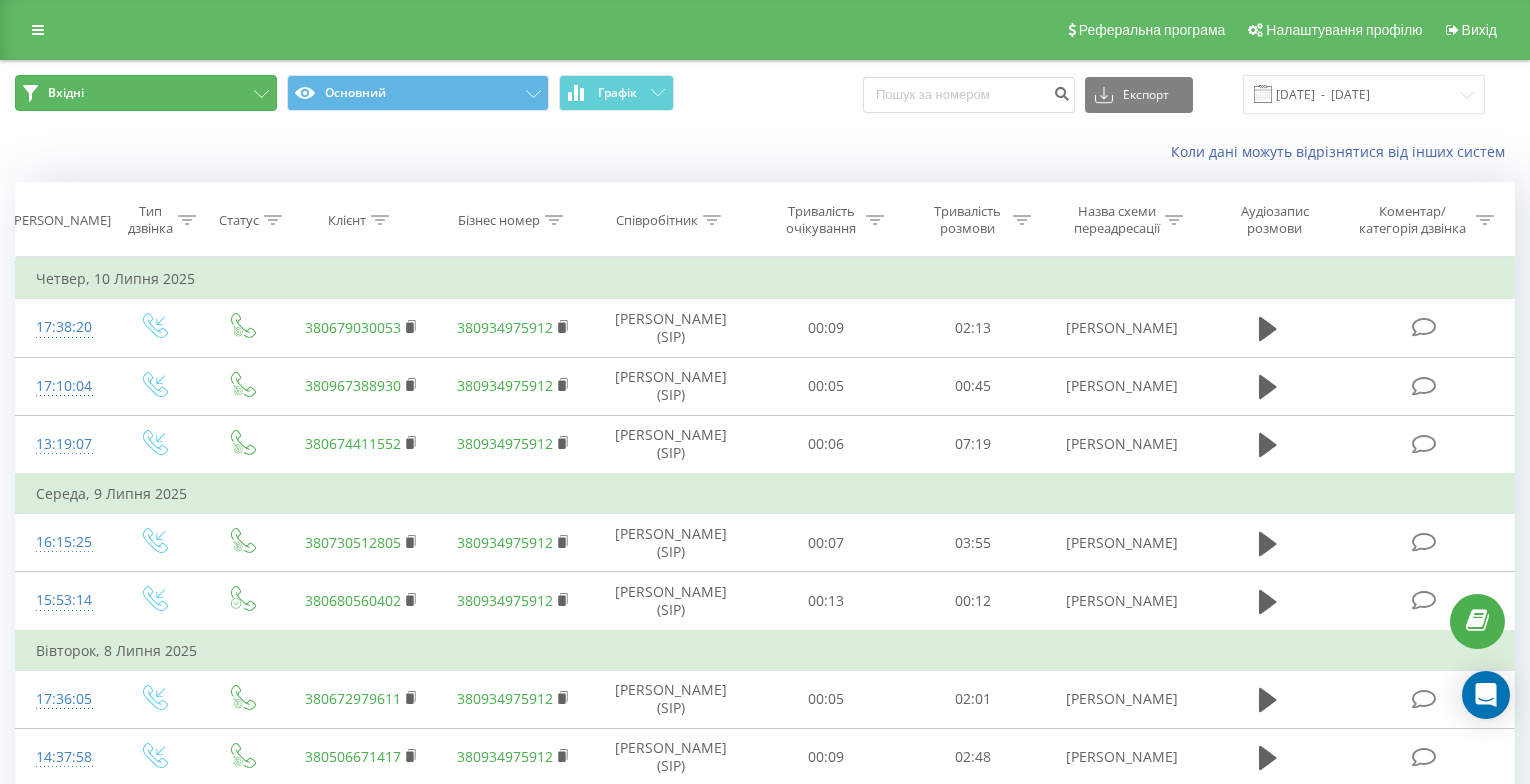 click 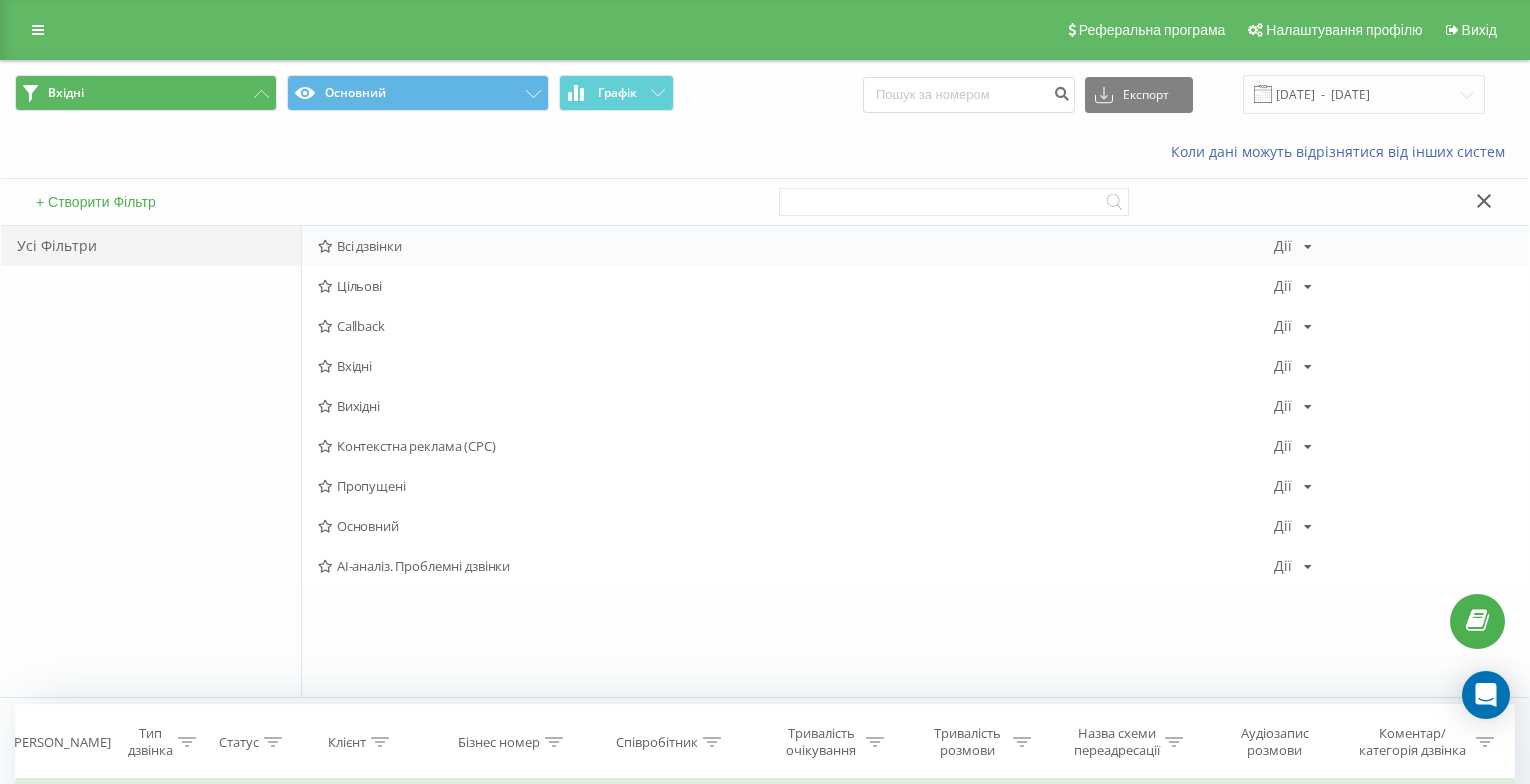 click on "Всі дзвінки" at bounding box center [796, 246] 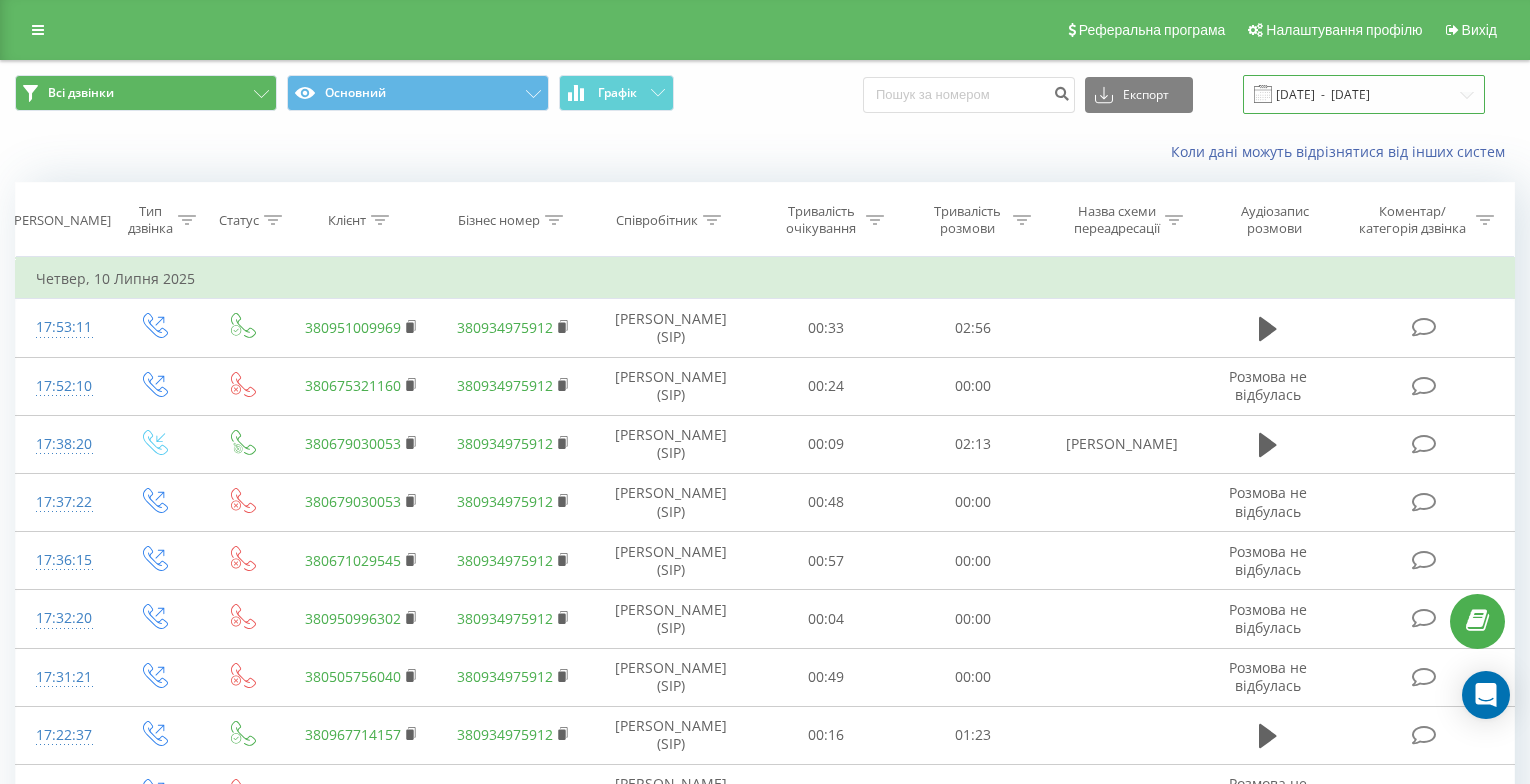 click on "[DATE]  -  [DATE]" at bounding box center (1364, 94) 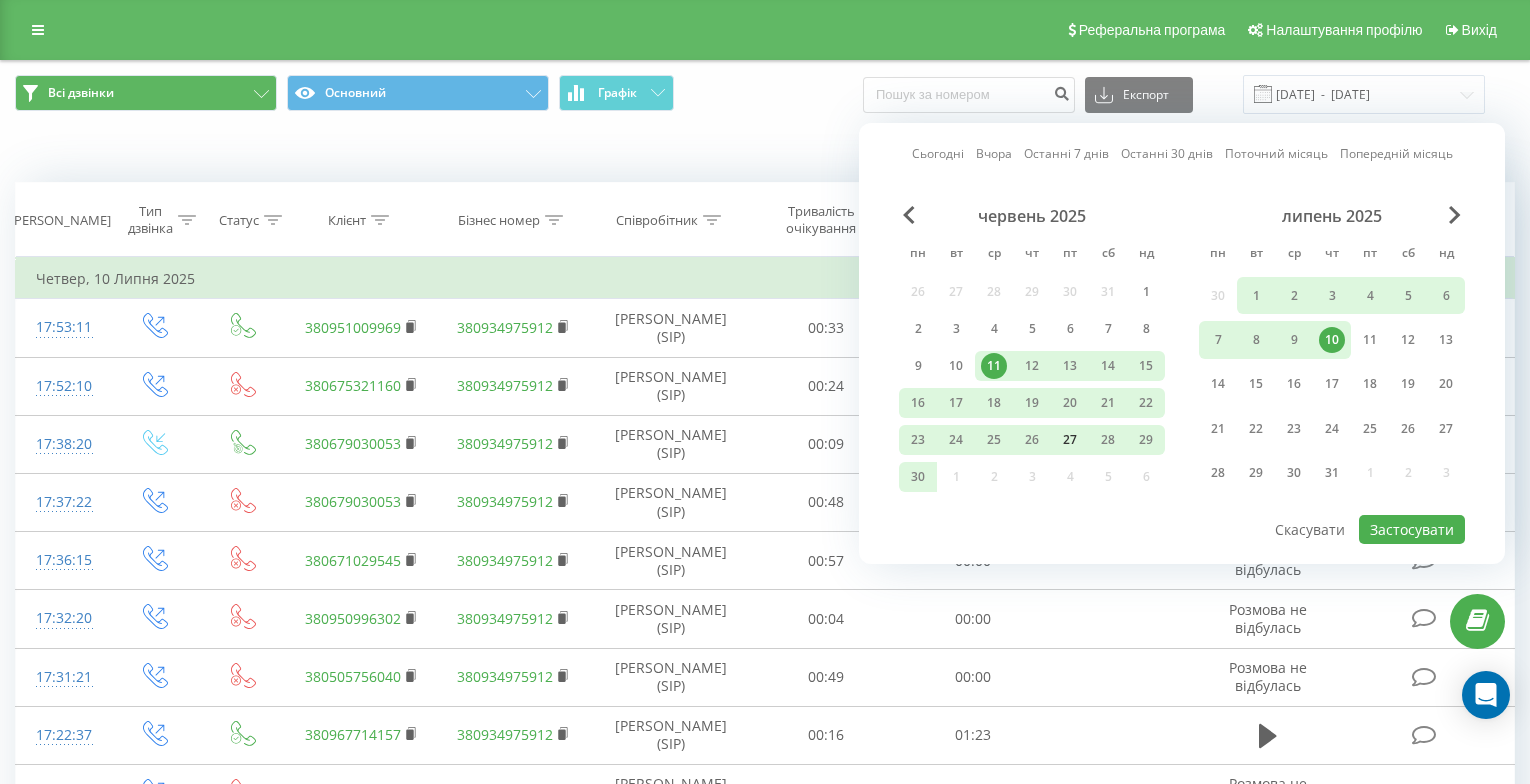 click on "27" at bounding box center [1070, 440] 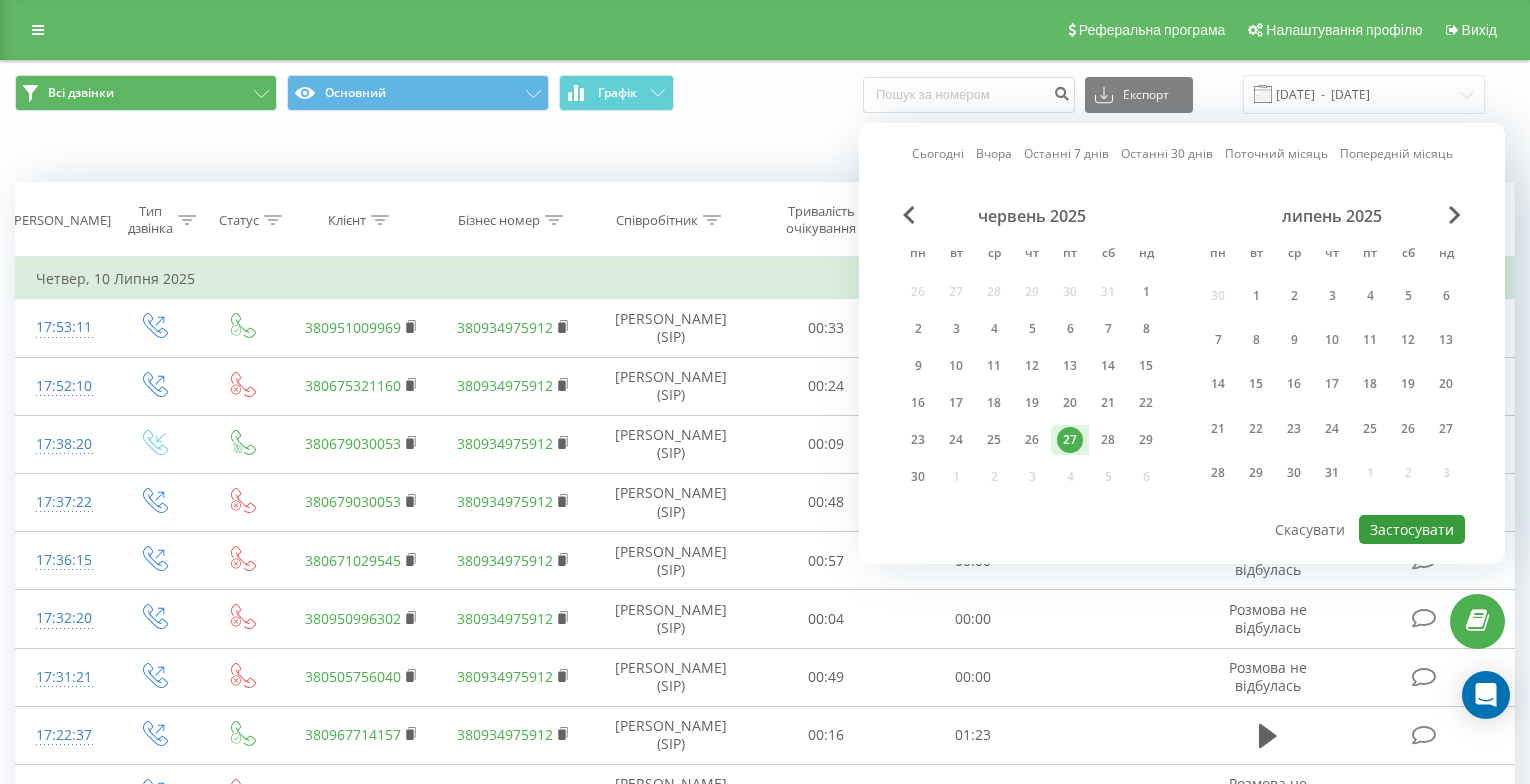 click on "Застосувати" at bounding box center (1412, 529) 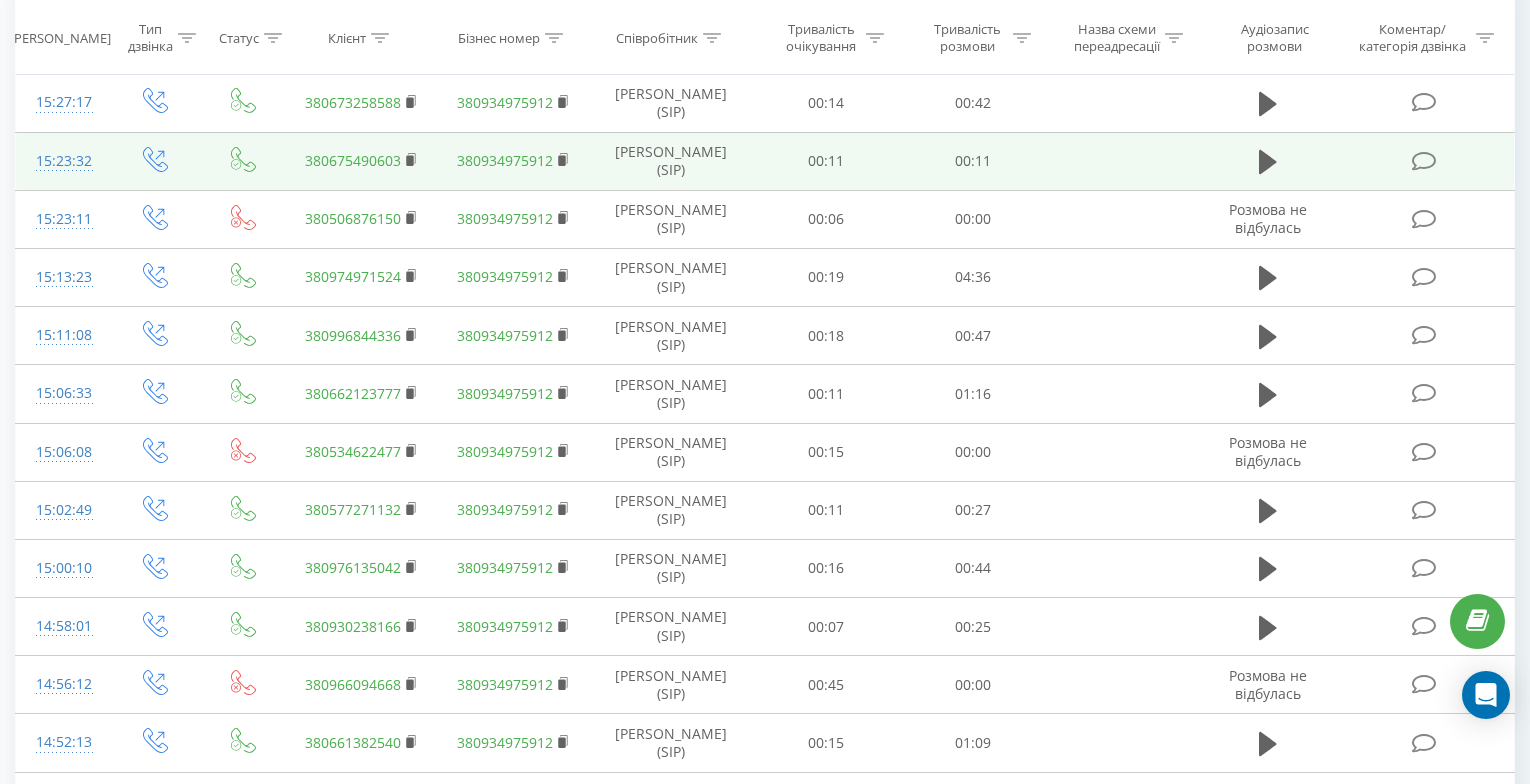 scroll, scrollTop: 0, scrollLeft: 0, axis: both 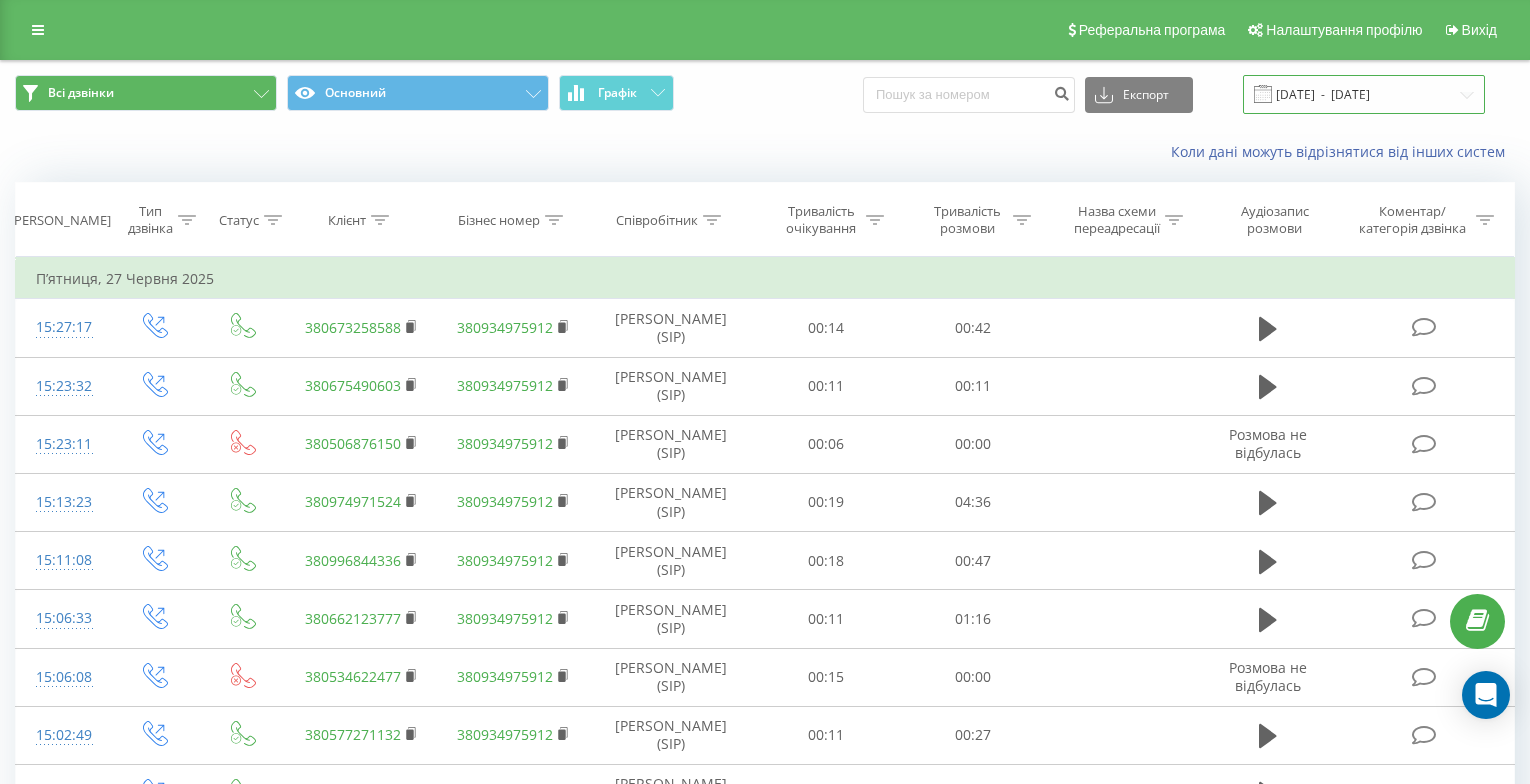 click on "[DATE]  -  [DATE]" at bounding box center [1364, 94] 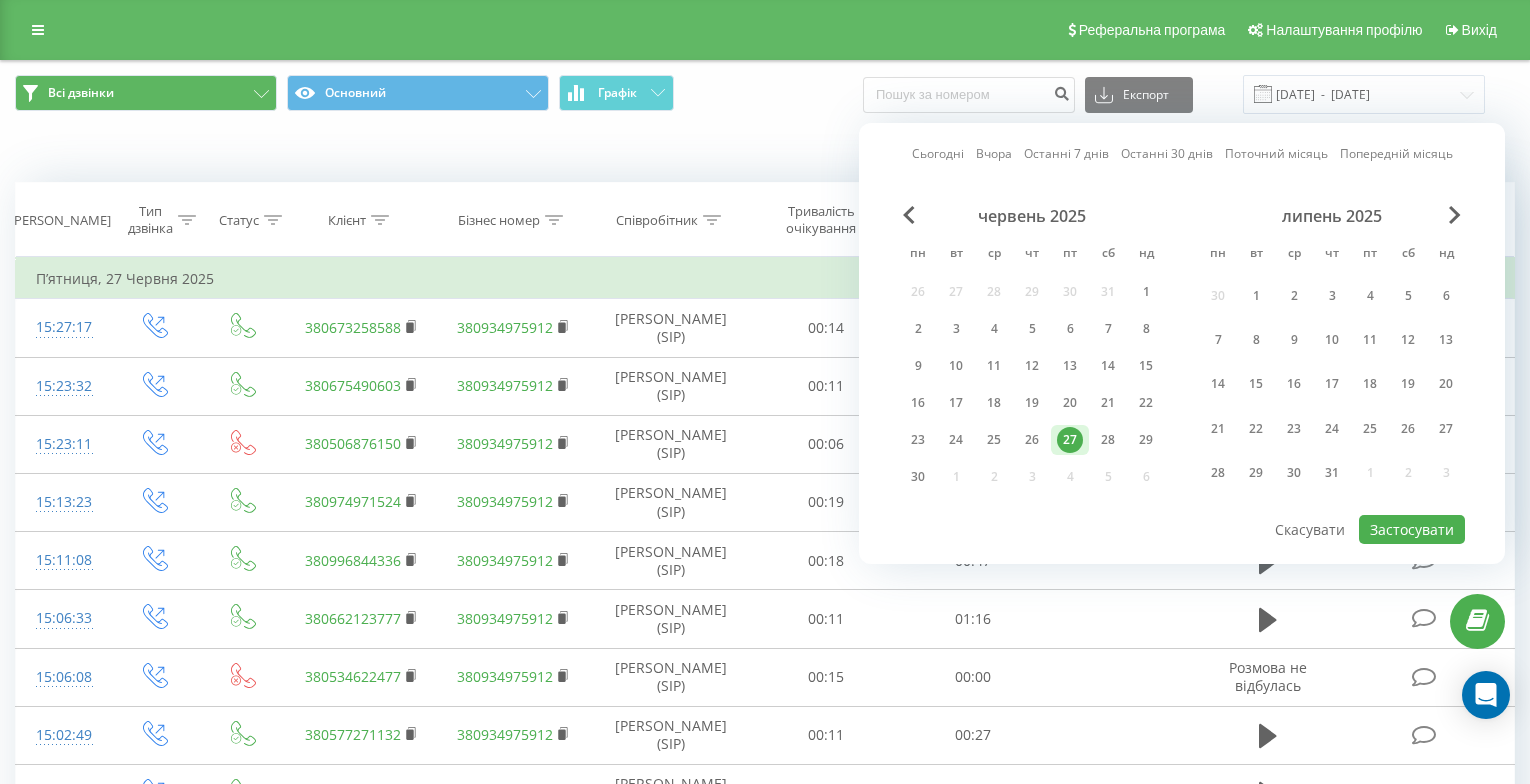 click on "Останні 7 днів" at bounding box center (1066, 153) 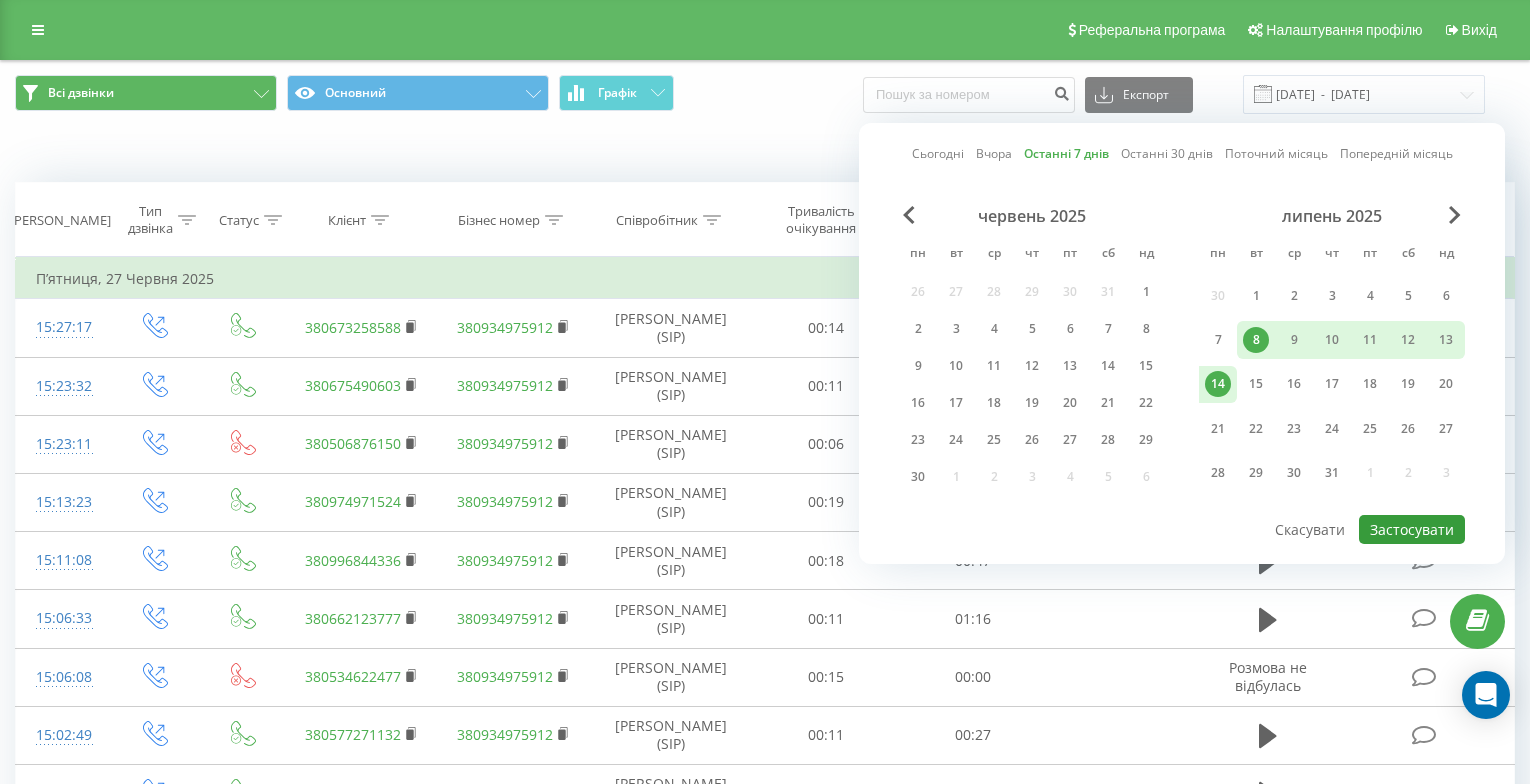 click on "Застосувати" at bounding box center [1412, 529] 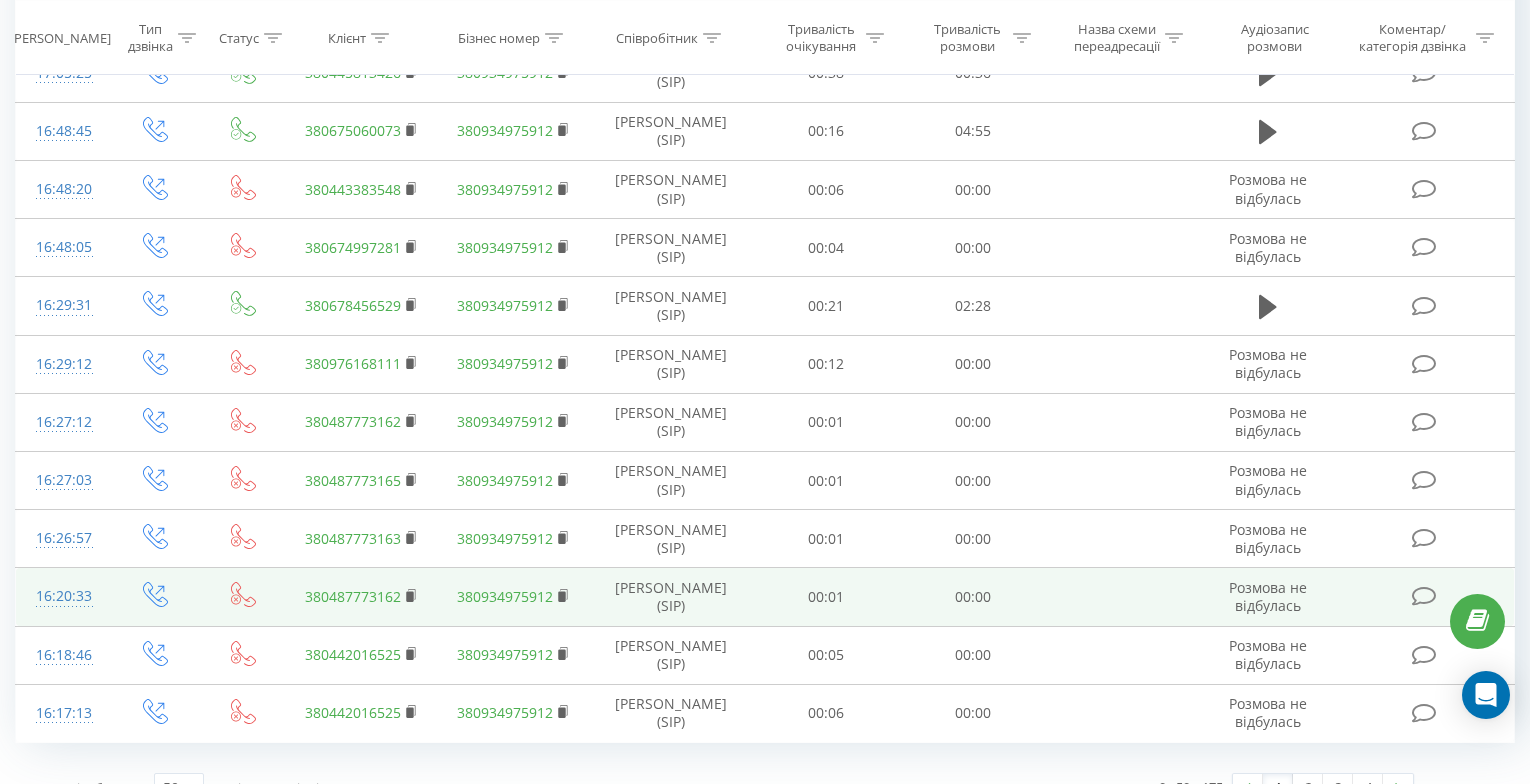 scroll, scrollTop: 2540, scrollLeft: 0, axis: vertical 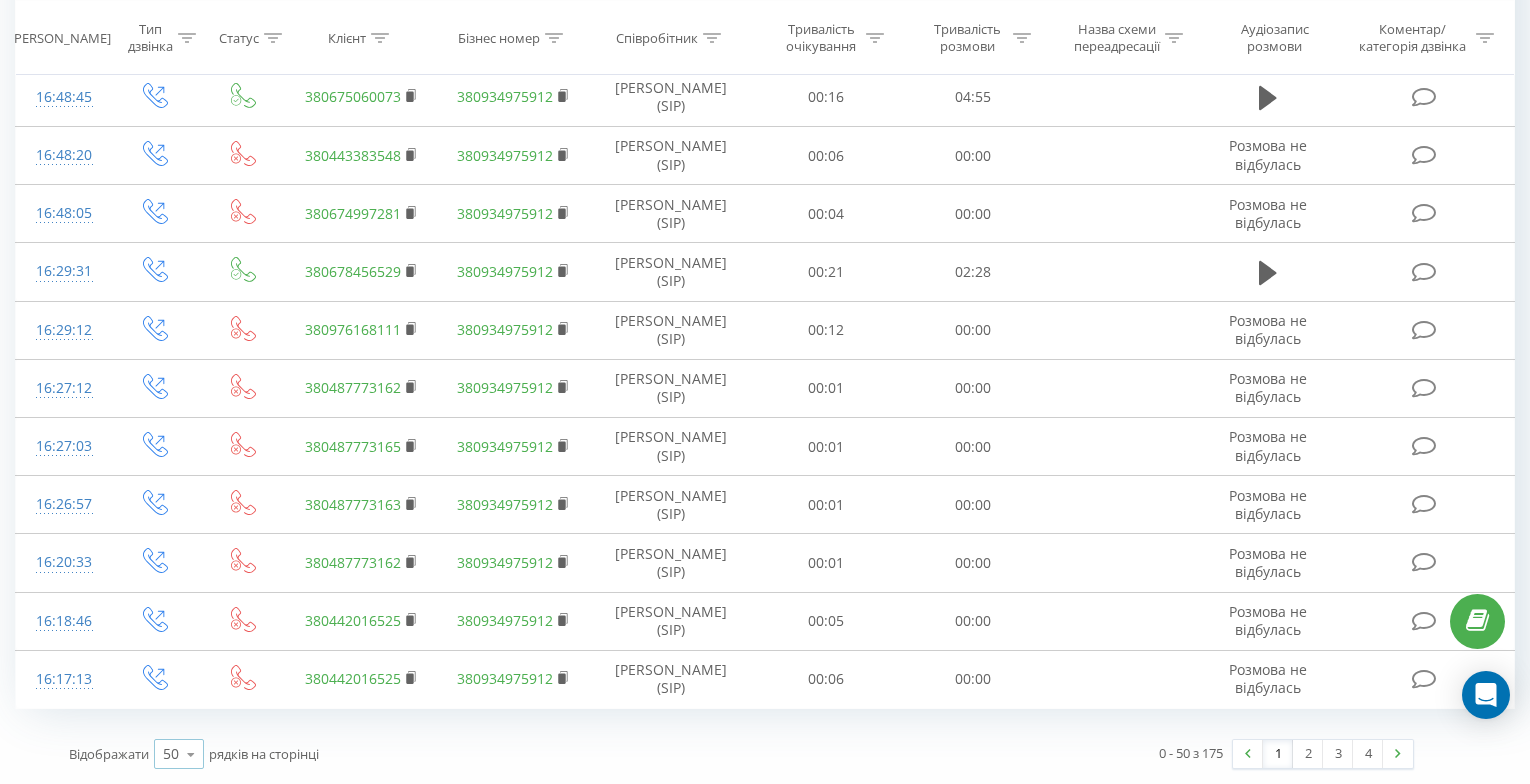 click at bounding box center [191, 754] 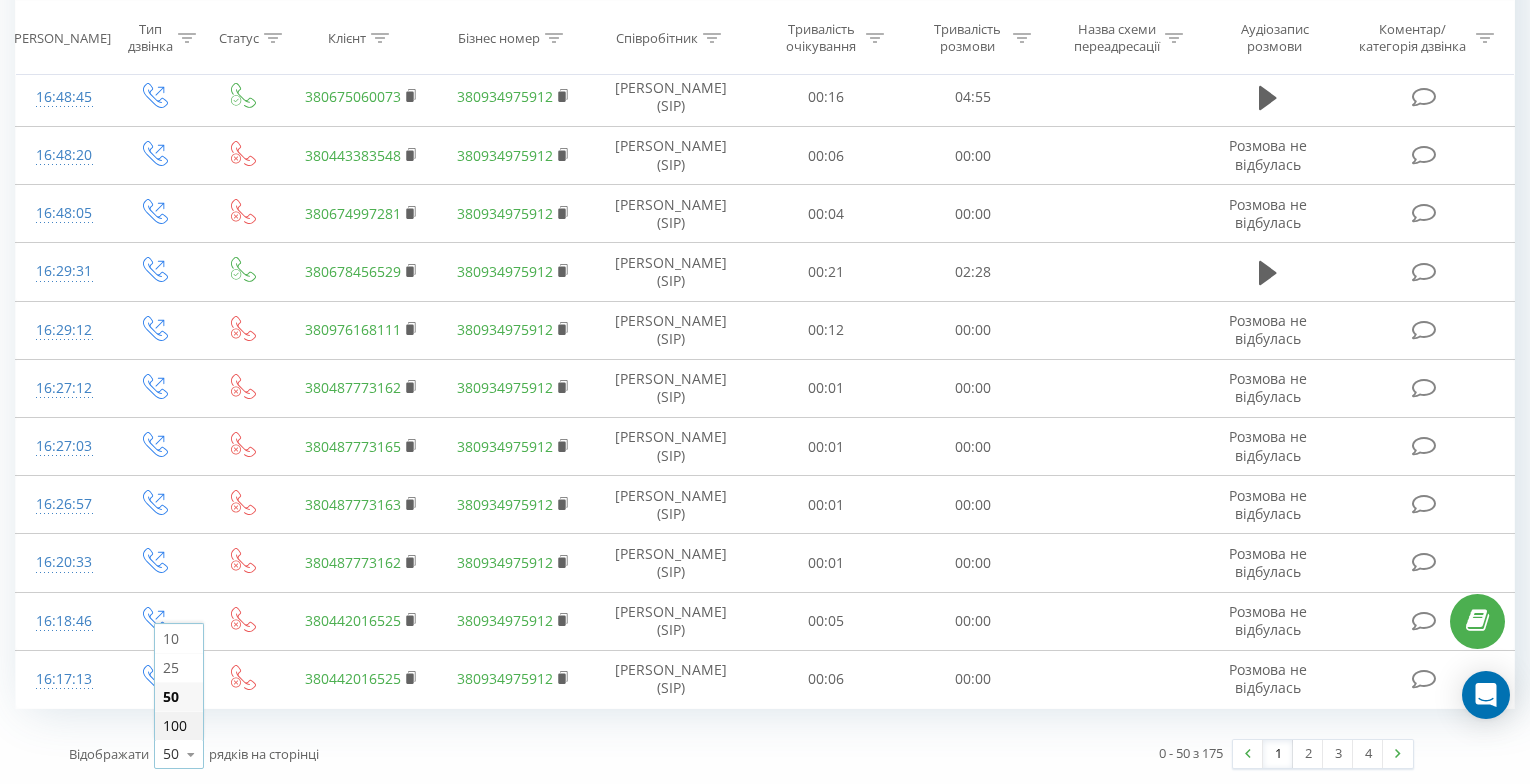 click on "100" at bounding box center [175, 725] 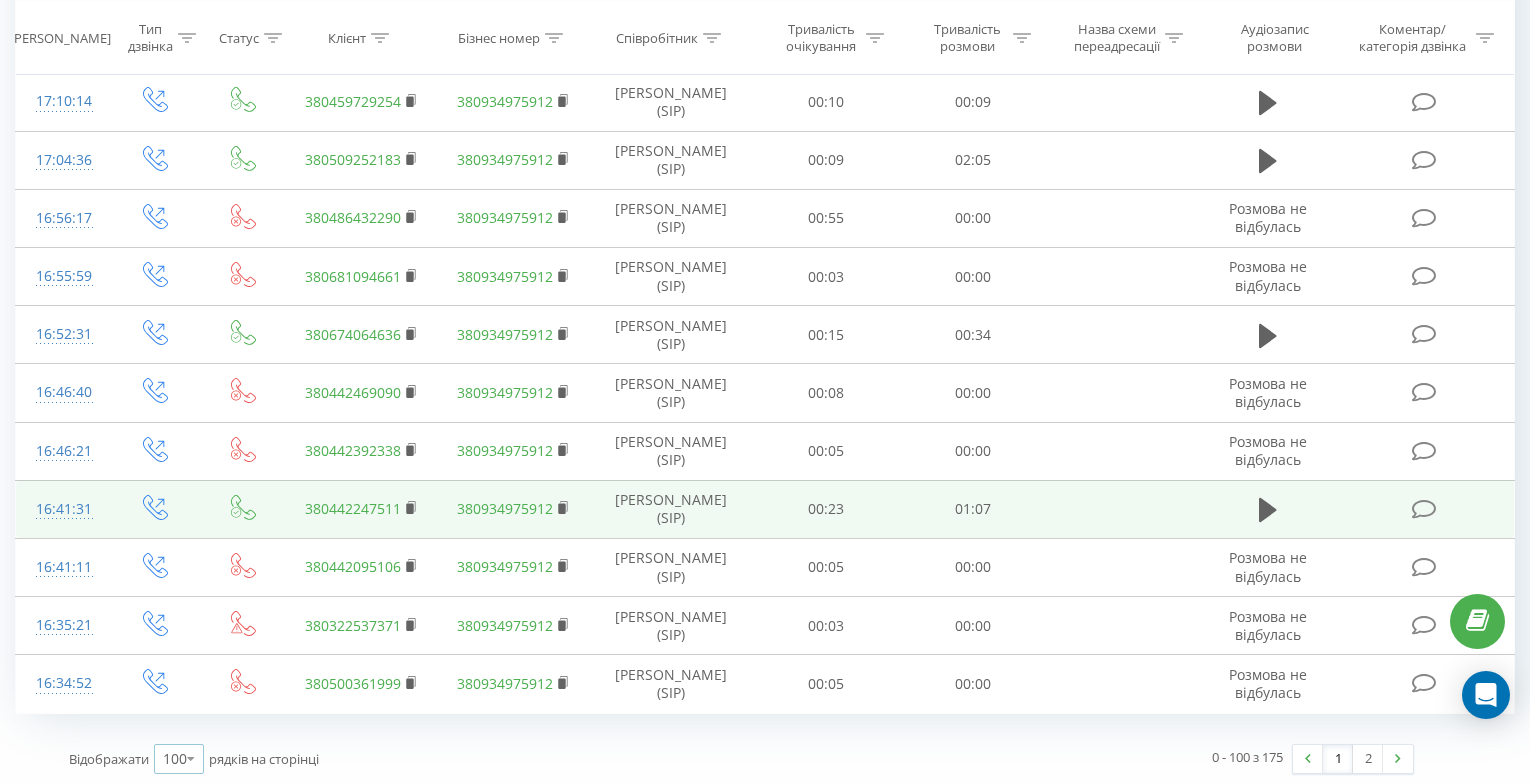 scroll, scrollTop: 5490, scrollLeft: 0, axis: vertical 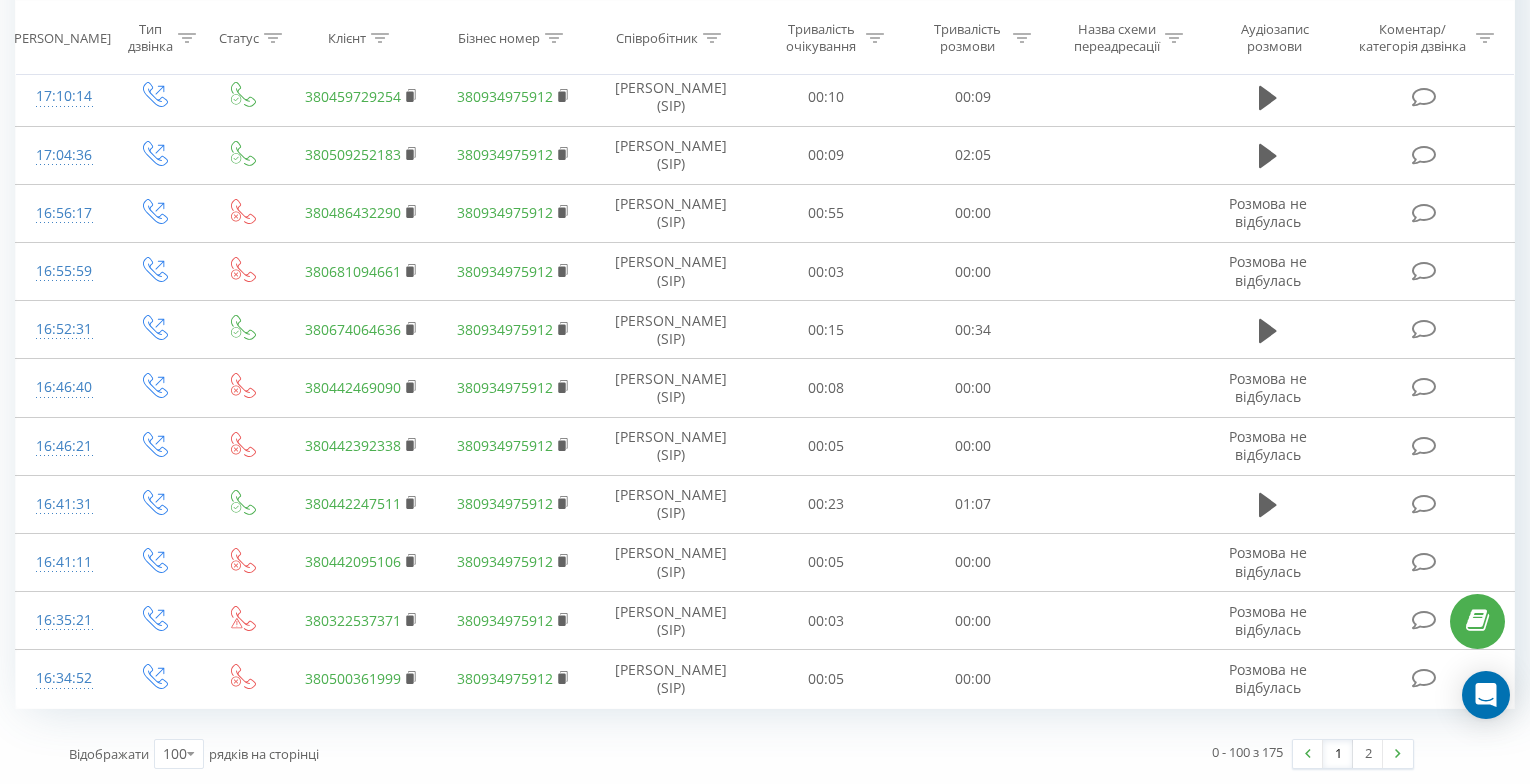 drag, startPoint x: 1405, startPoint y: 750, endPoint x: 1368, endPoint y: 727, distance: 43.56604 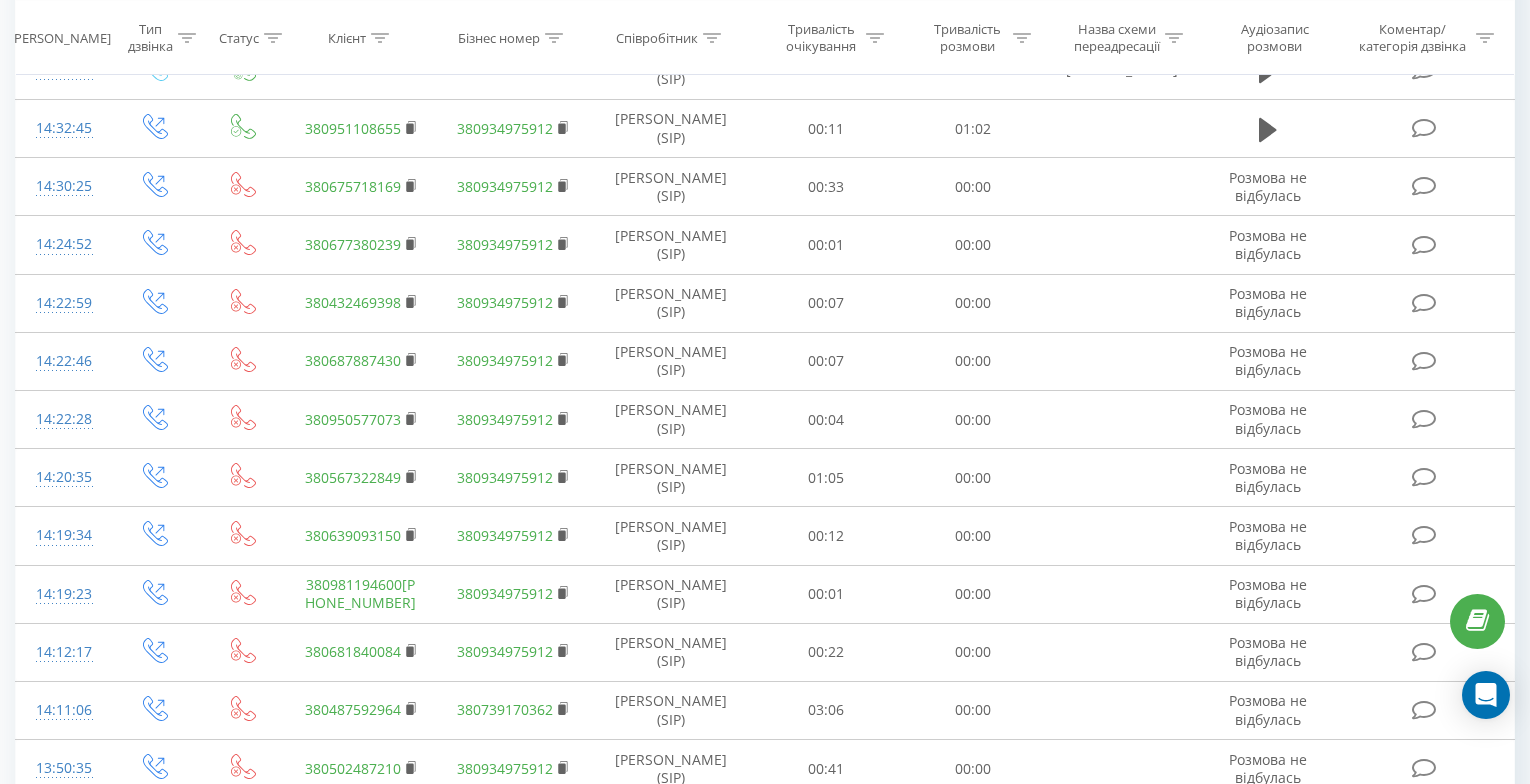 scroll, scrollTop: 3495, scrollLeft: 0, axis: vertical 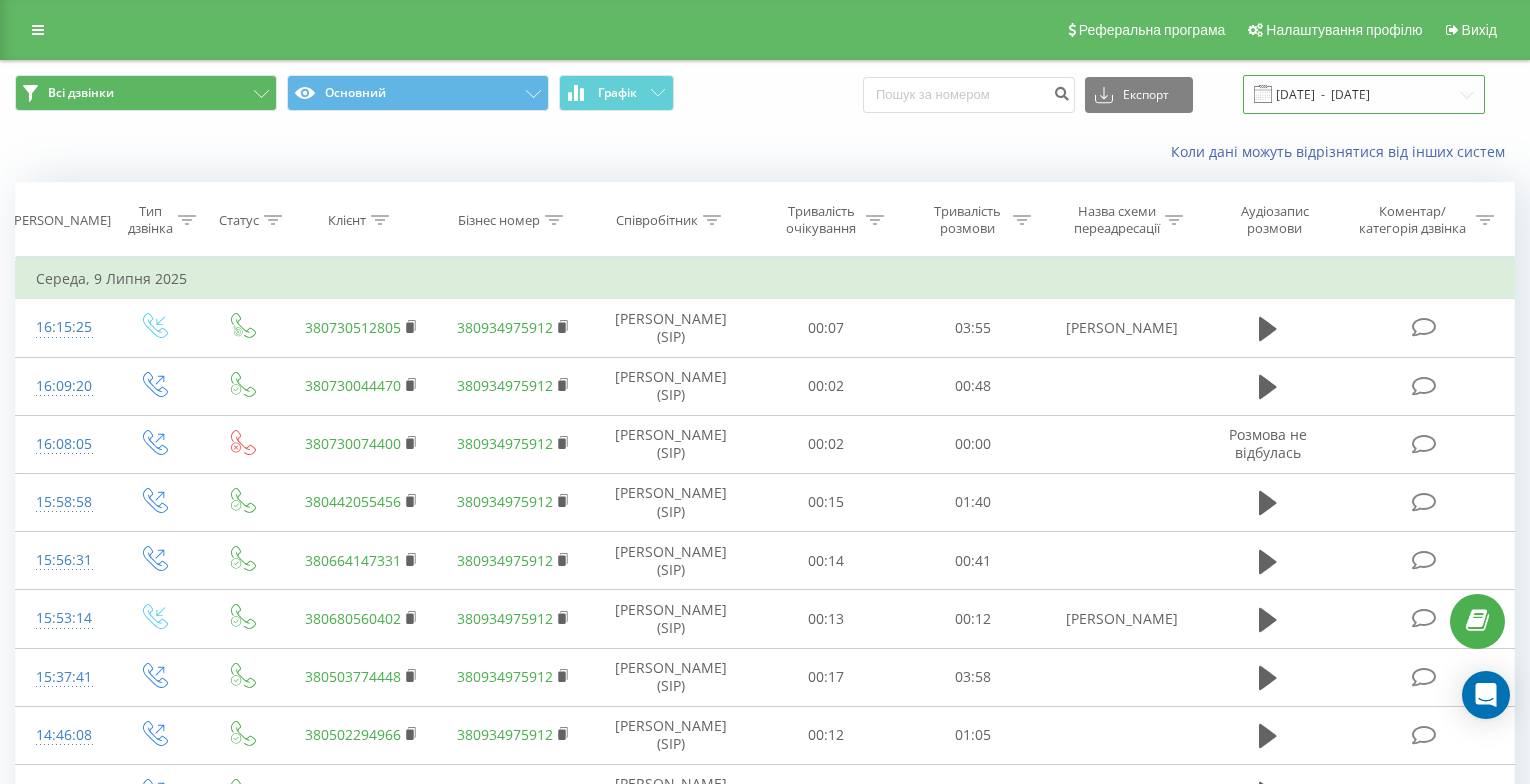 click on "[DATE]  -  [DATE]" at bounding box center (1364, 94) 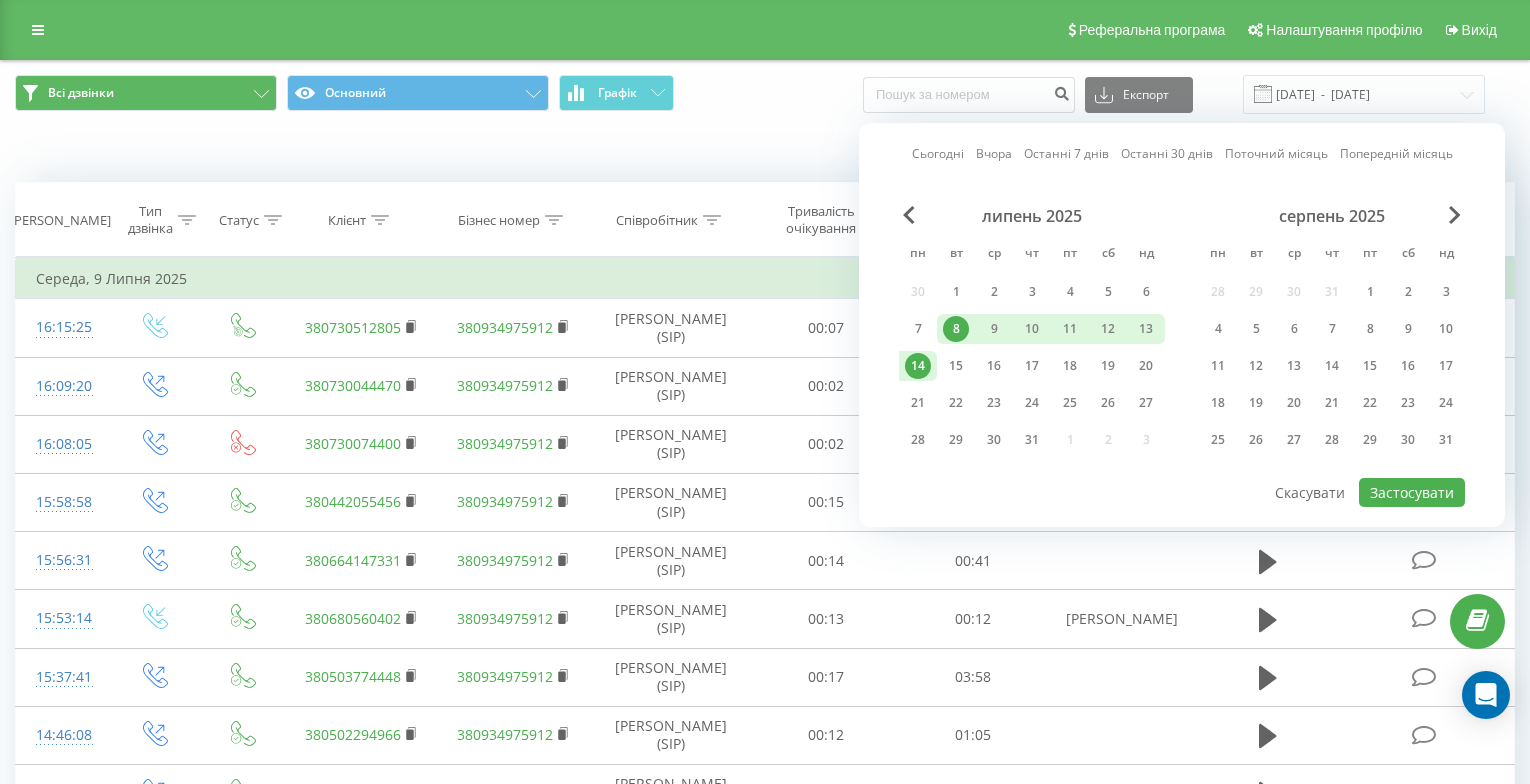 click on "Останні 30 днів" at bounding box center (1167, 153) 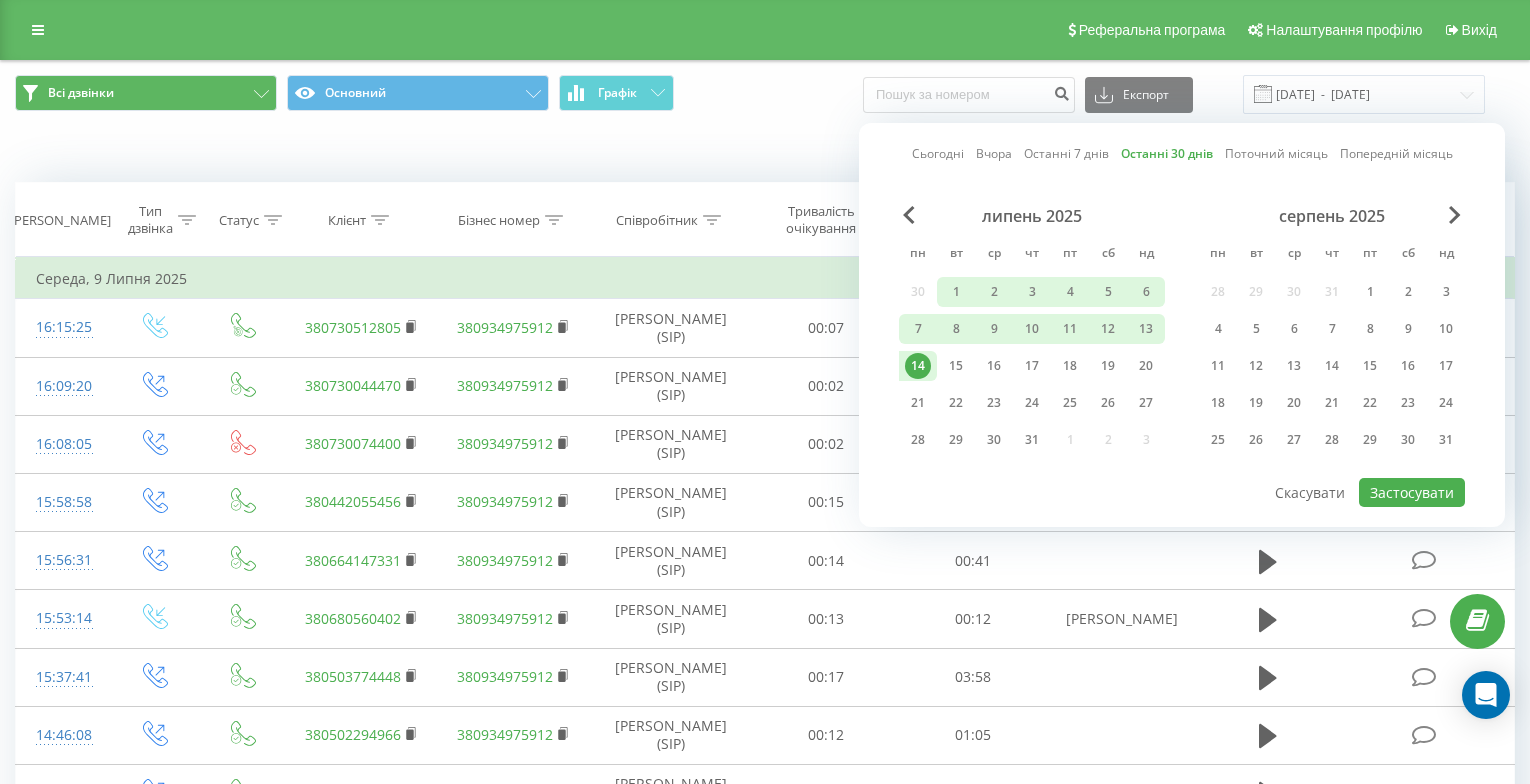 click on "липень 2025 пн вт ср чт пт сб нд 30 1 2 3 4 5 6 7 8 9 10 11 12 13 14 15 16 17 18 19 20 21 22 23 24 25 26 27 28 29 30 31 1 2 3" at bounding box center (1032, 334) 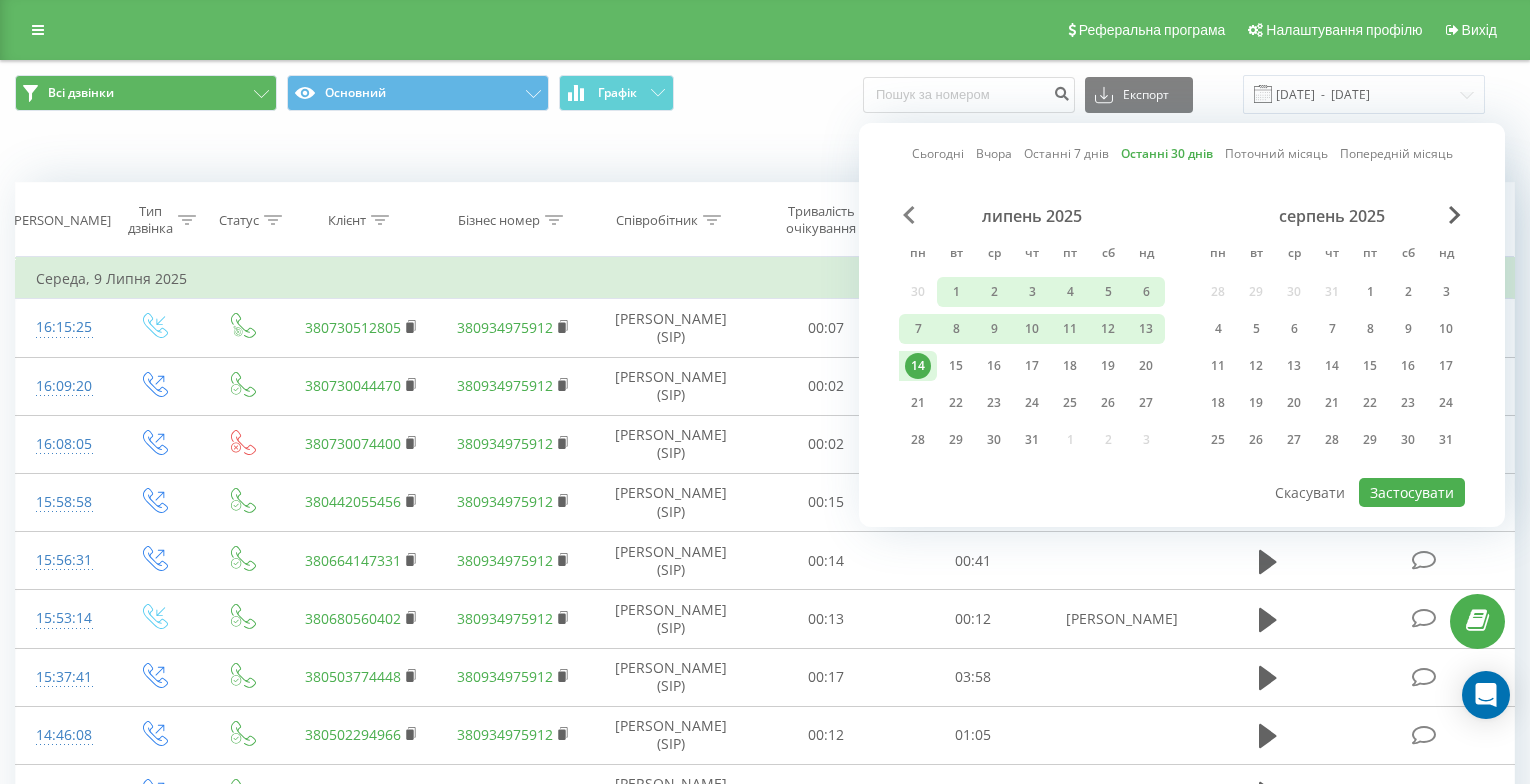 click at bounding box center [909, 215] 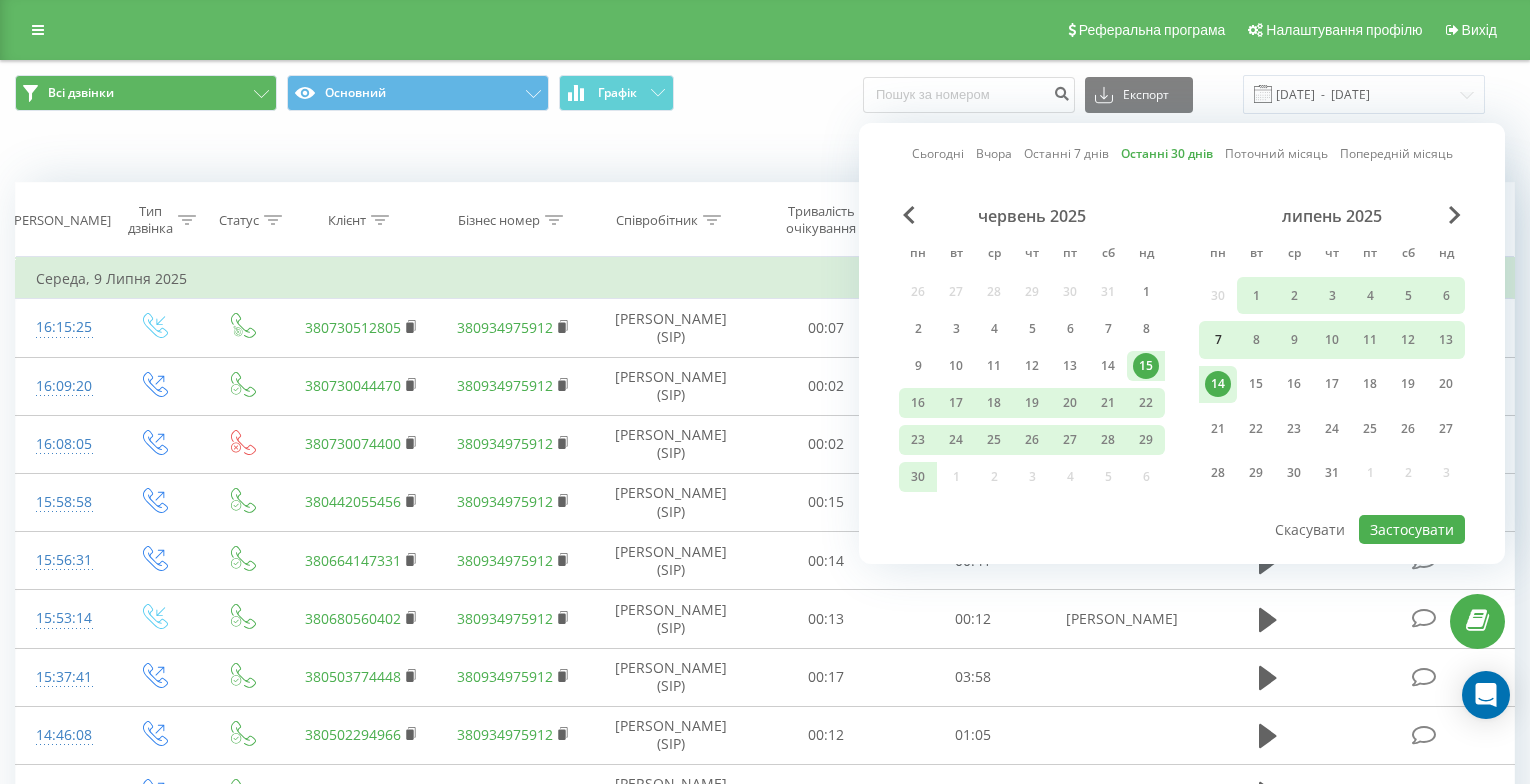 click on "7" at bounding box center [1218, 340] 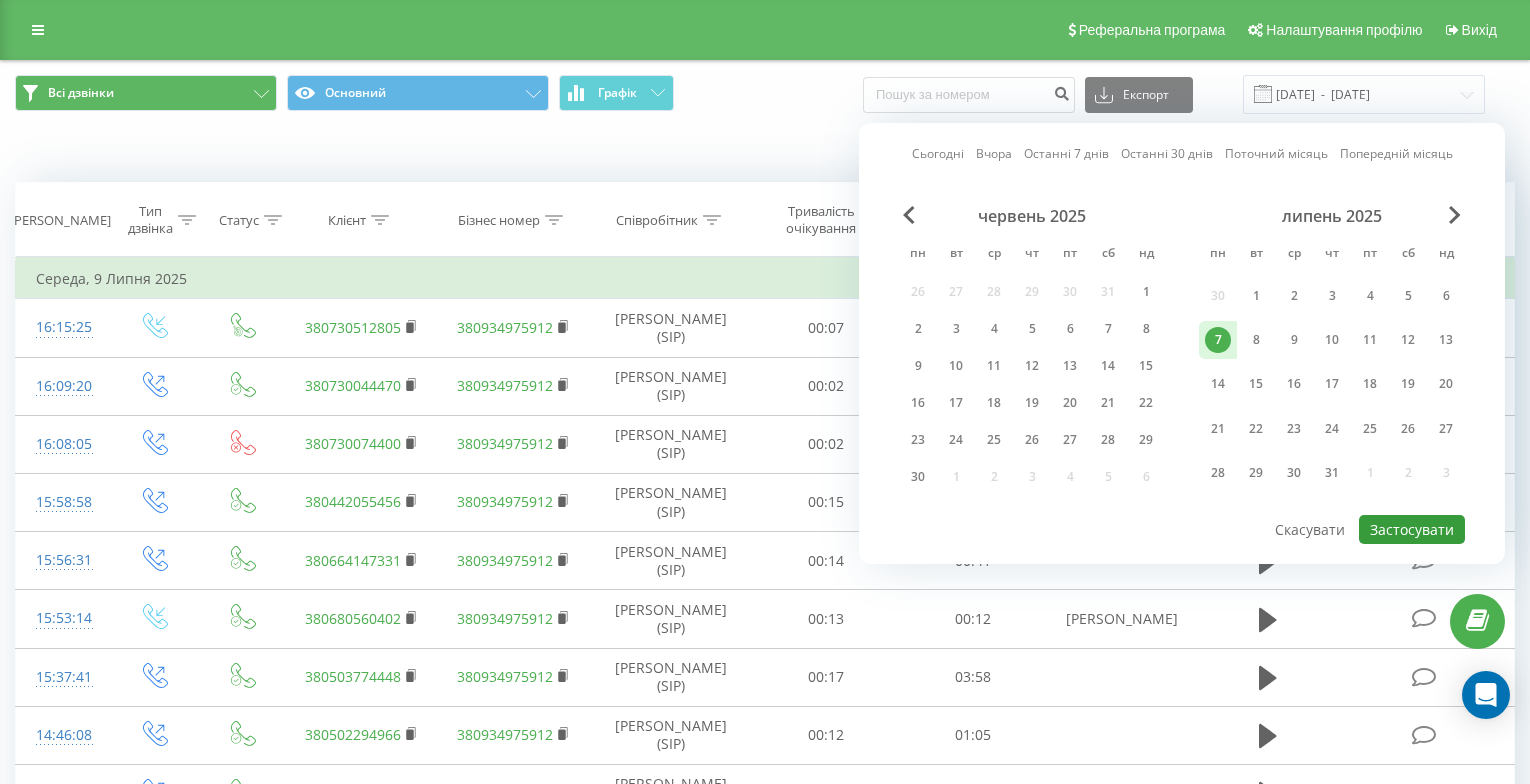 click on "Застосувати" at bounding box center (1412, 529) 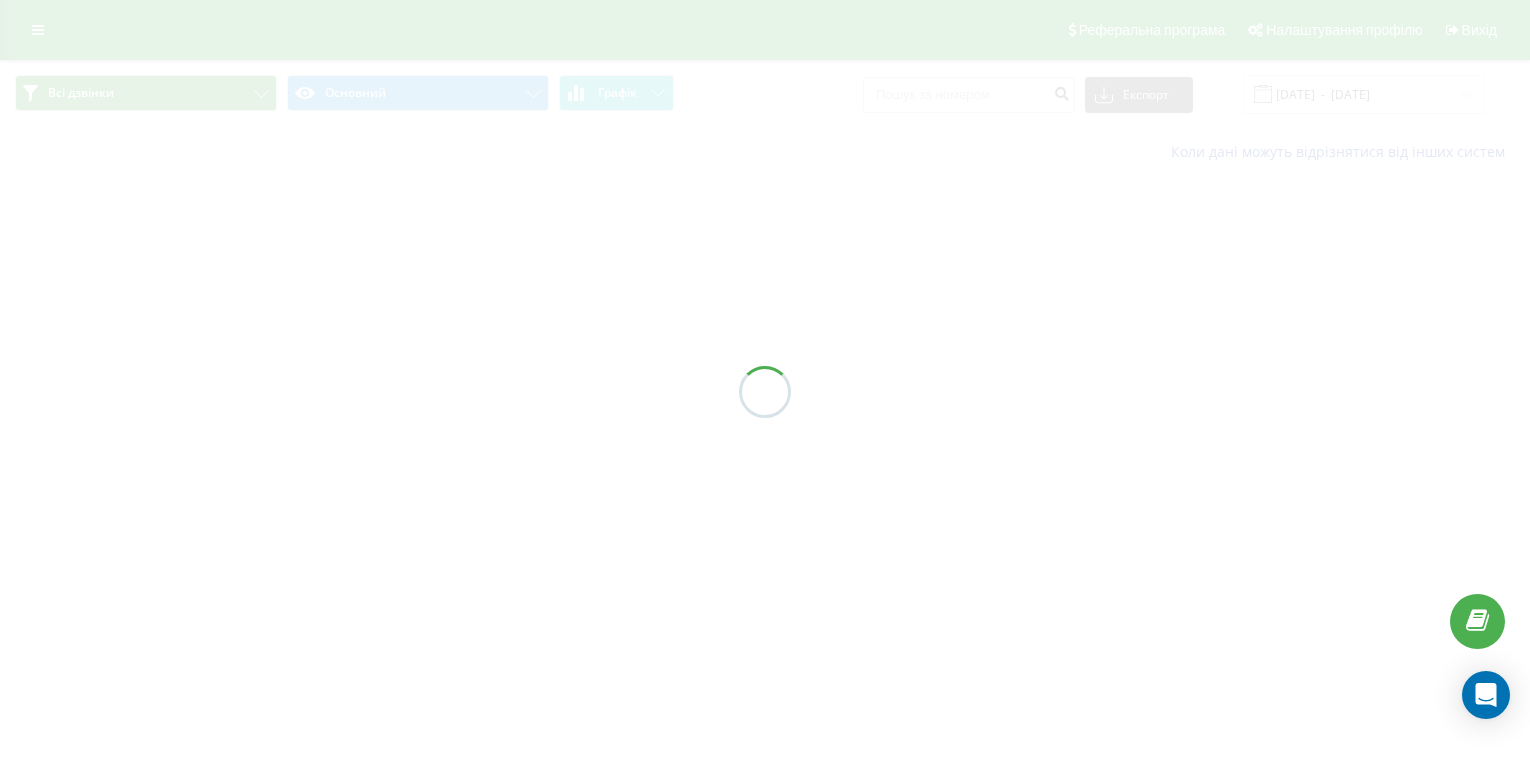 type on "[DATE]  -  [DATE]" 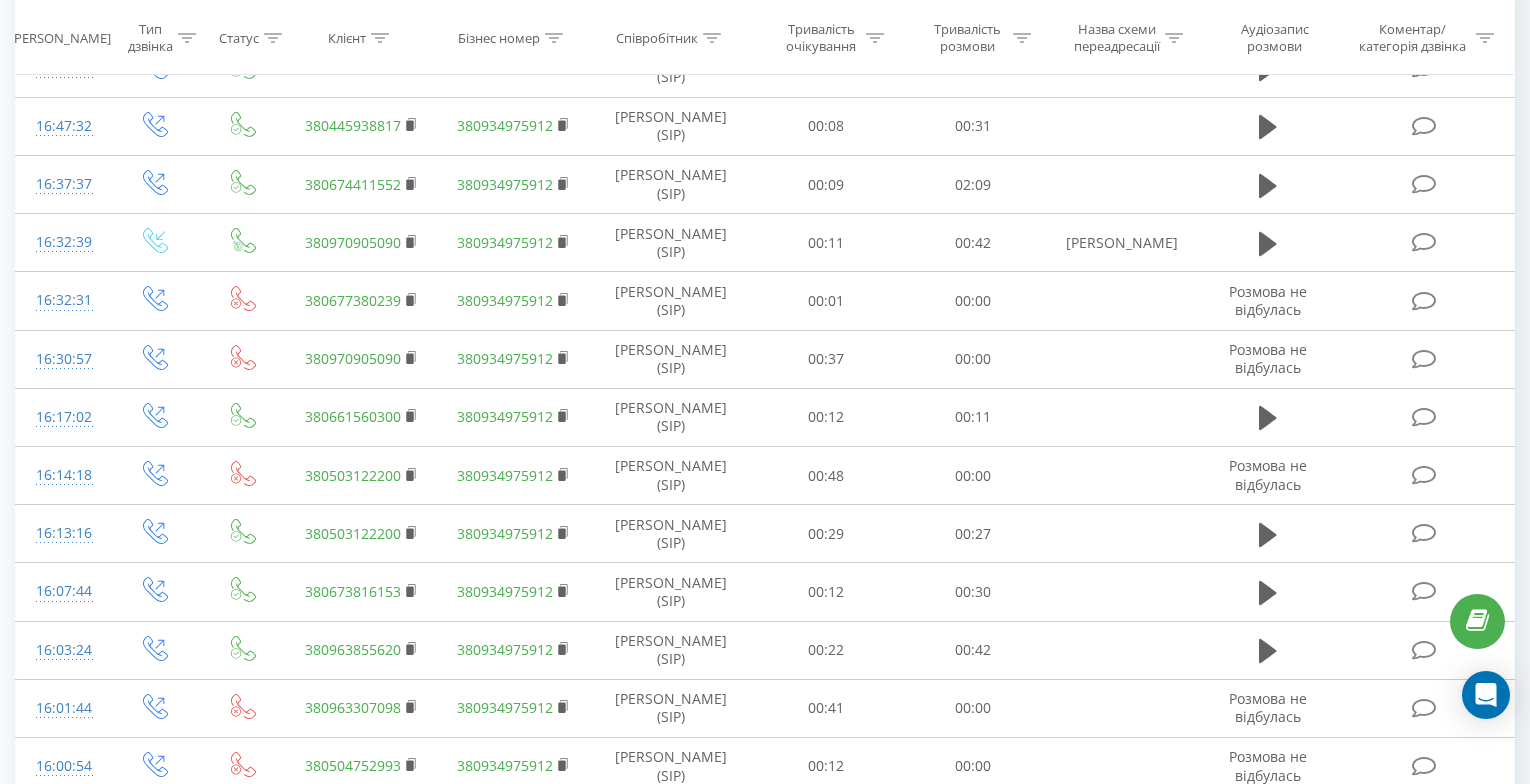 scroll, scrollTop: 700, scrollLeft: 0, axis: vertical 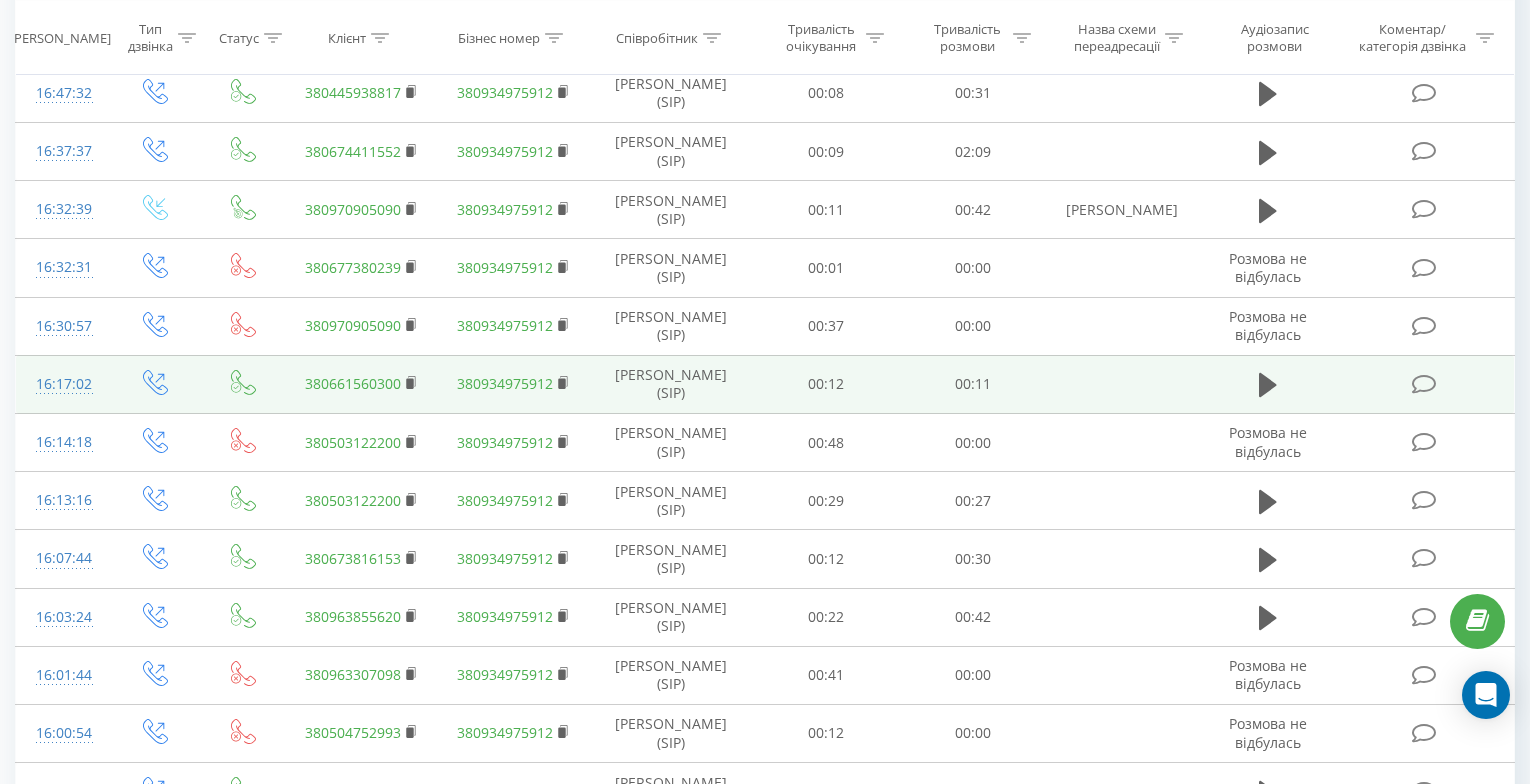 drag, startPoint x: 1264, startPoint y: 392, endPoint x: 976, endPoint y: 399, distance: 288.08505 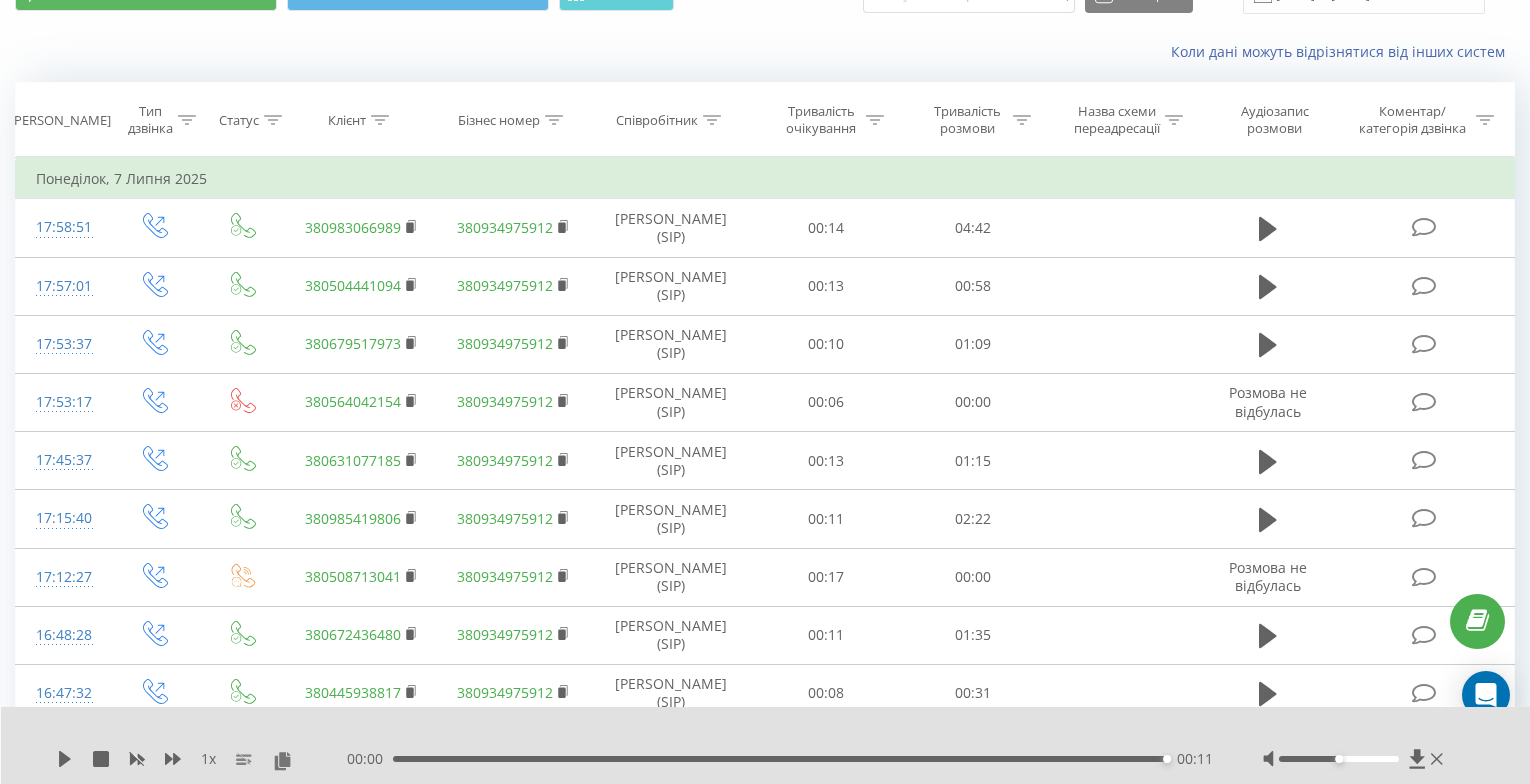 scroll, scrollTop: 0, scrollLeft: 0, axis: both 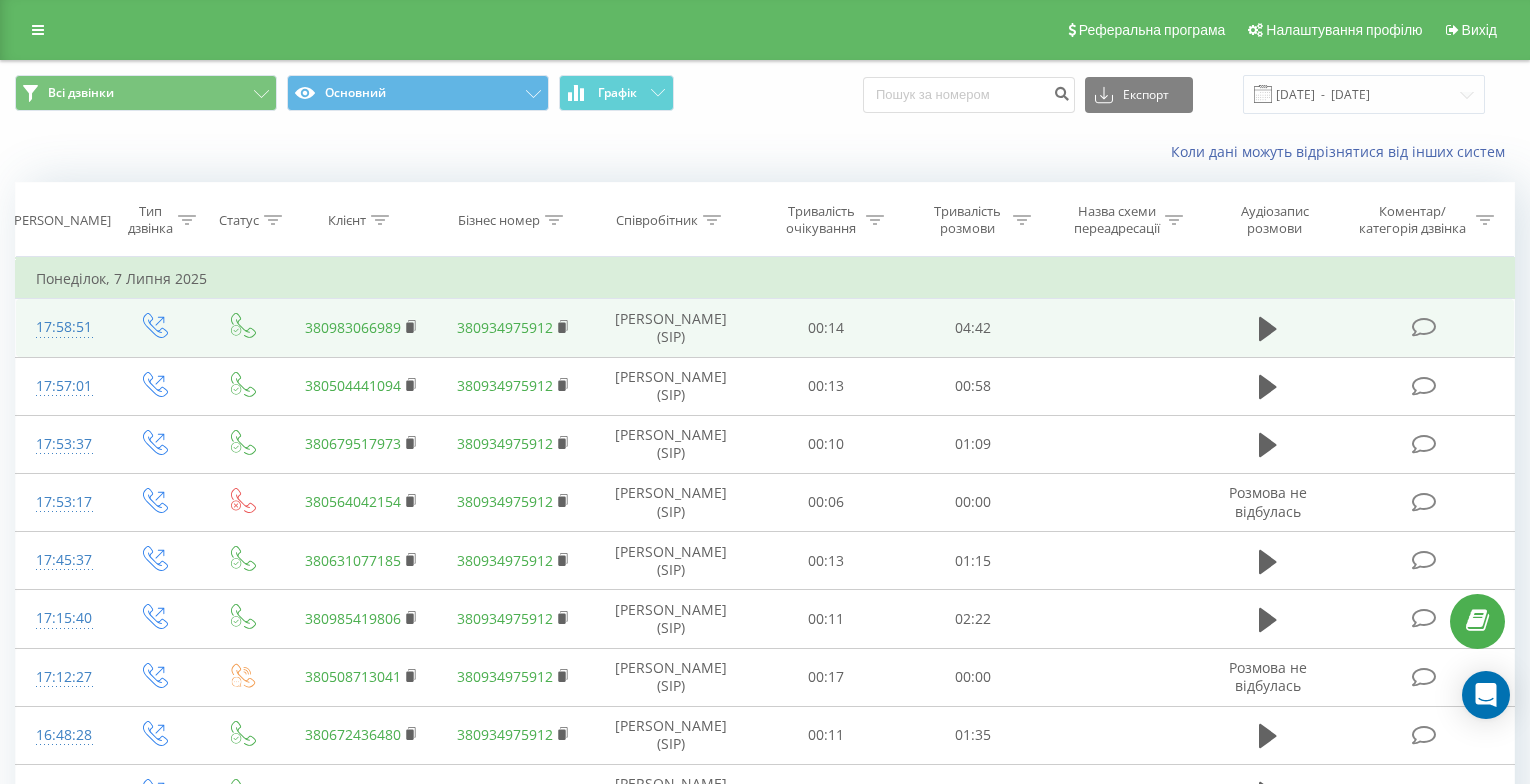 click at bounding box center (1268, 328) 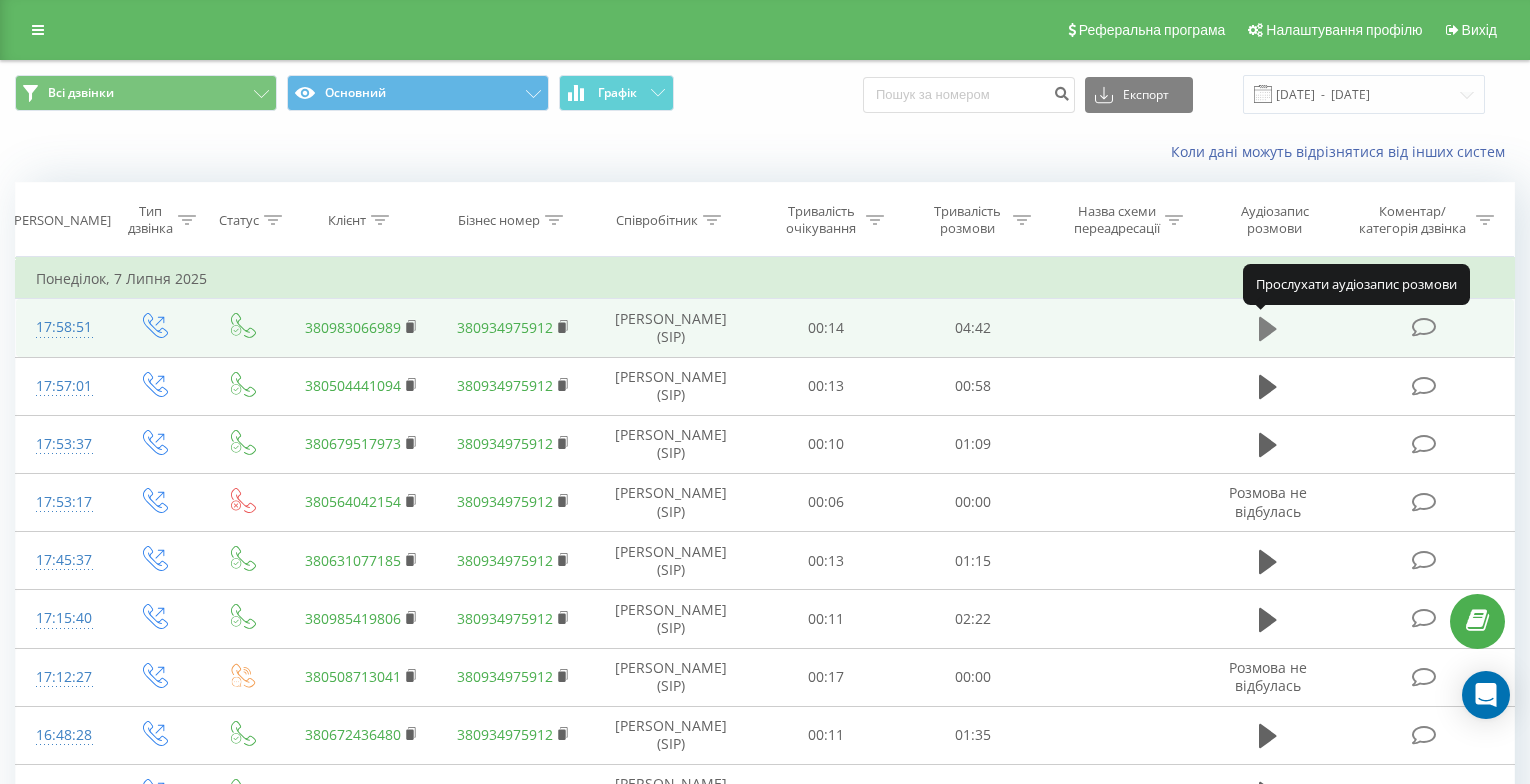click 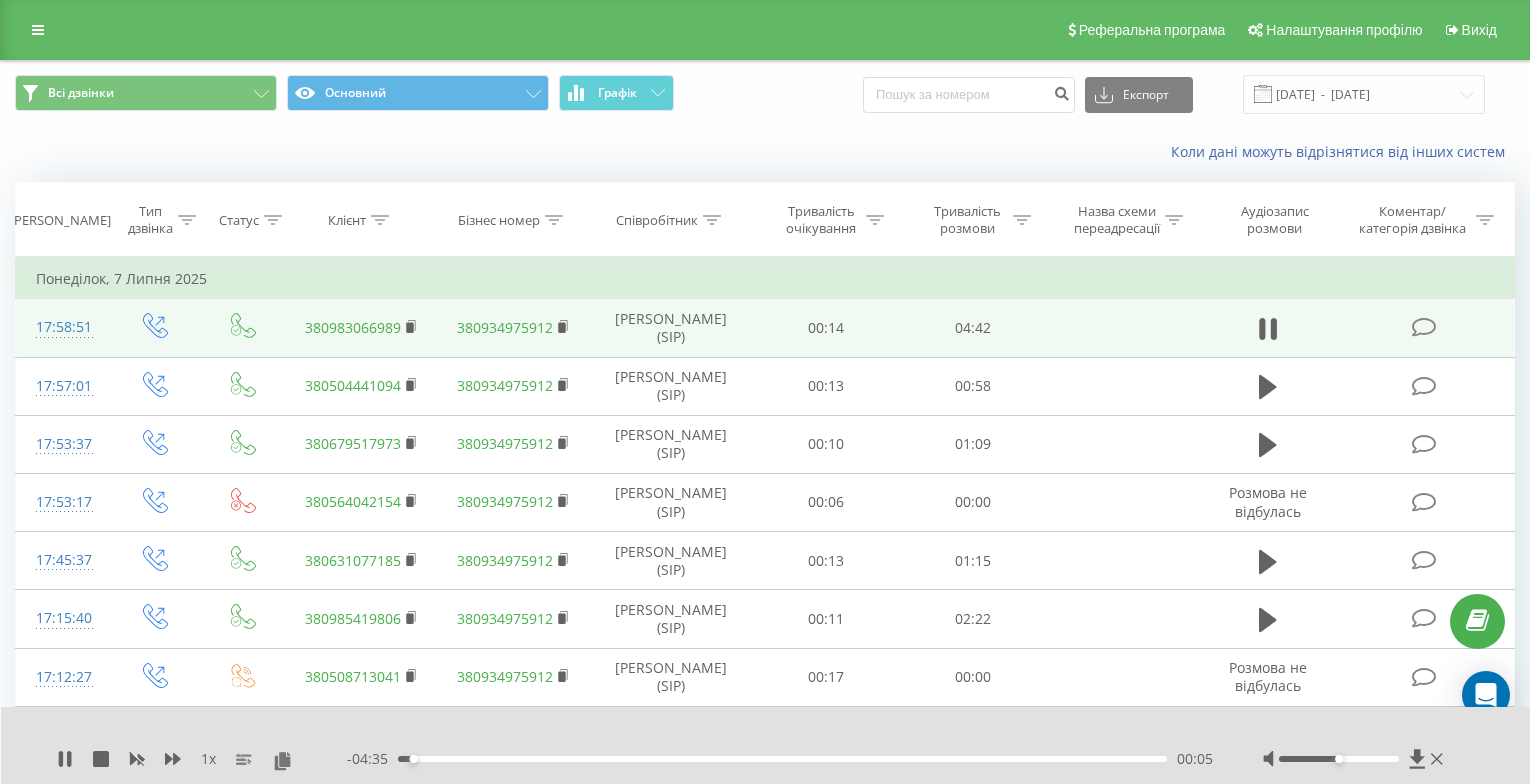 click on "00:05" at bounding box center [782, 759] 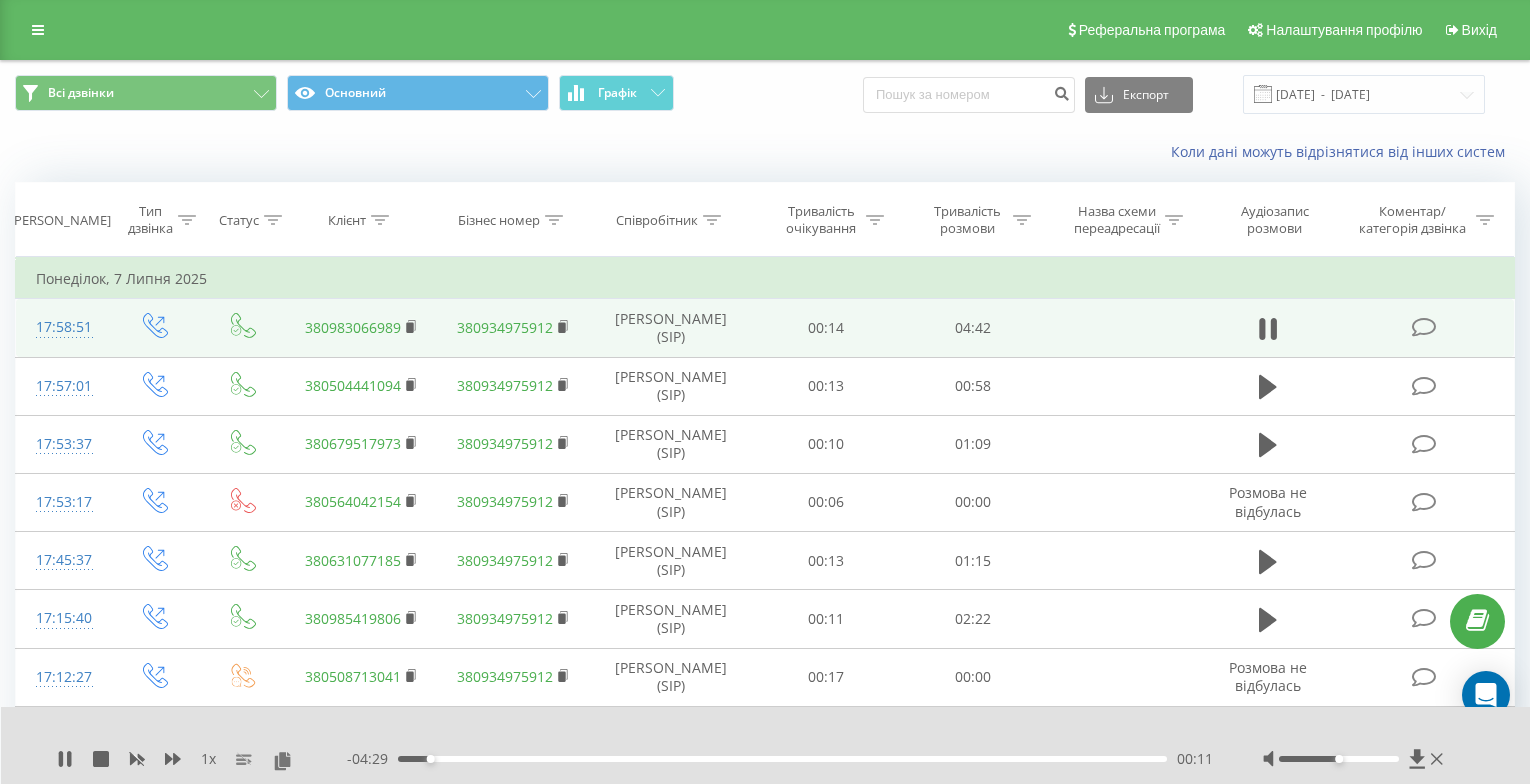 drag, startPoint x: 469, startPoint y: 762, endPoint x: 481, endPoint y: 762, distance: 12 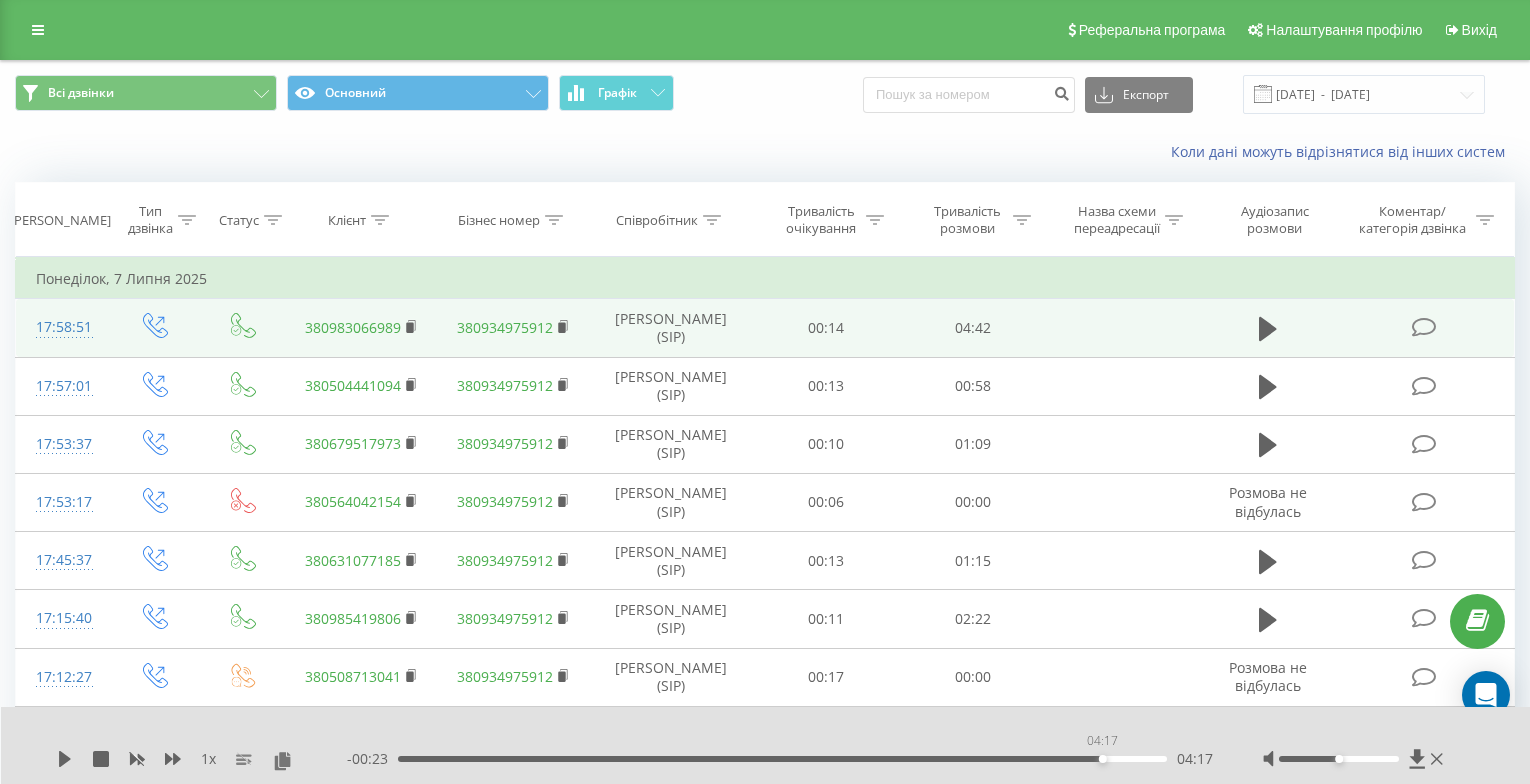 drag, startPoint x: 548, startPoint y: 766, endPoint x: 1102, endPoint y: 780, distance: 554.1769 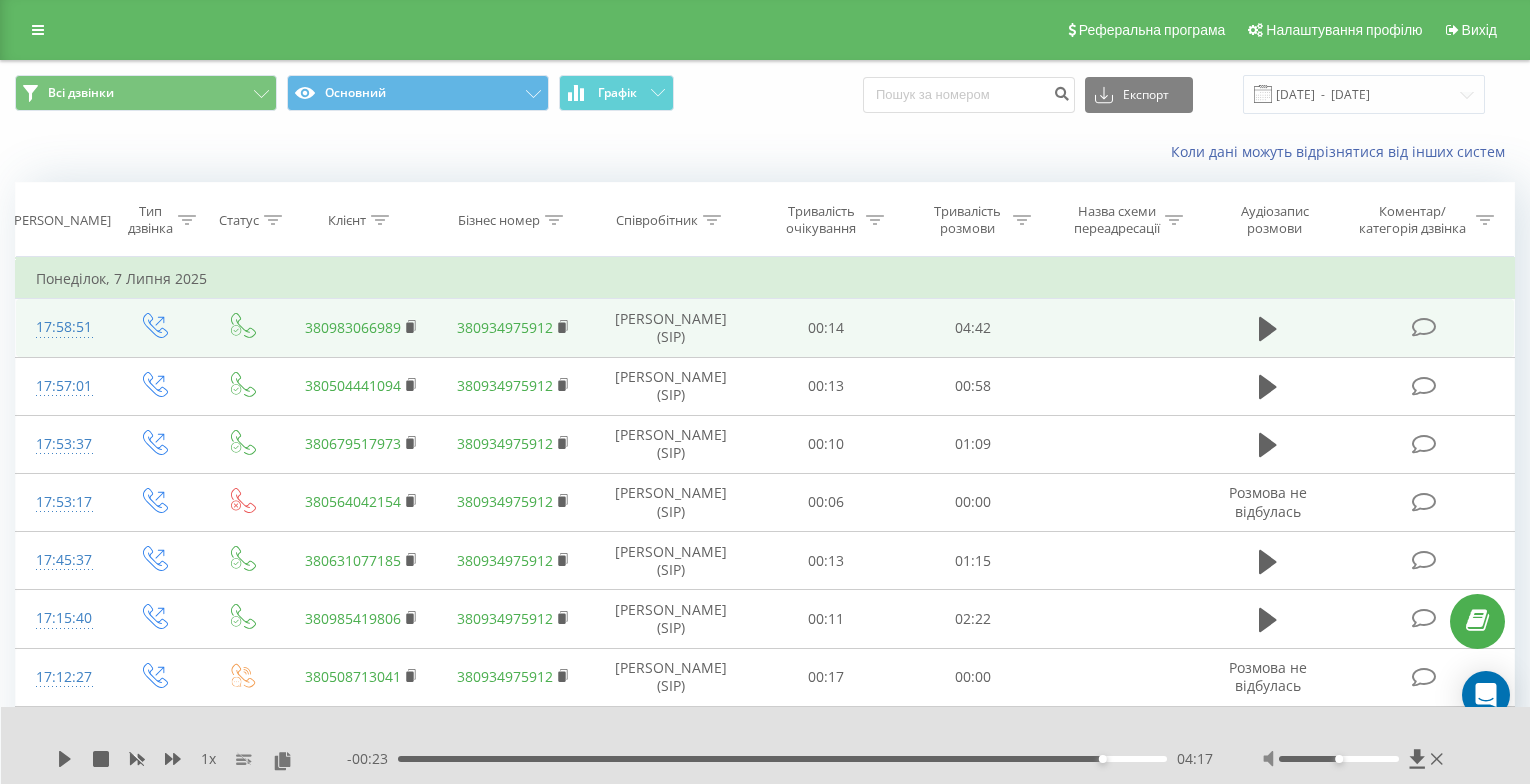 click 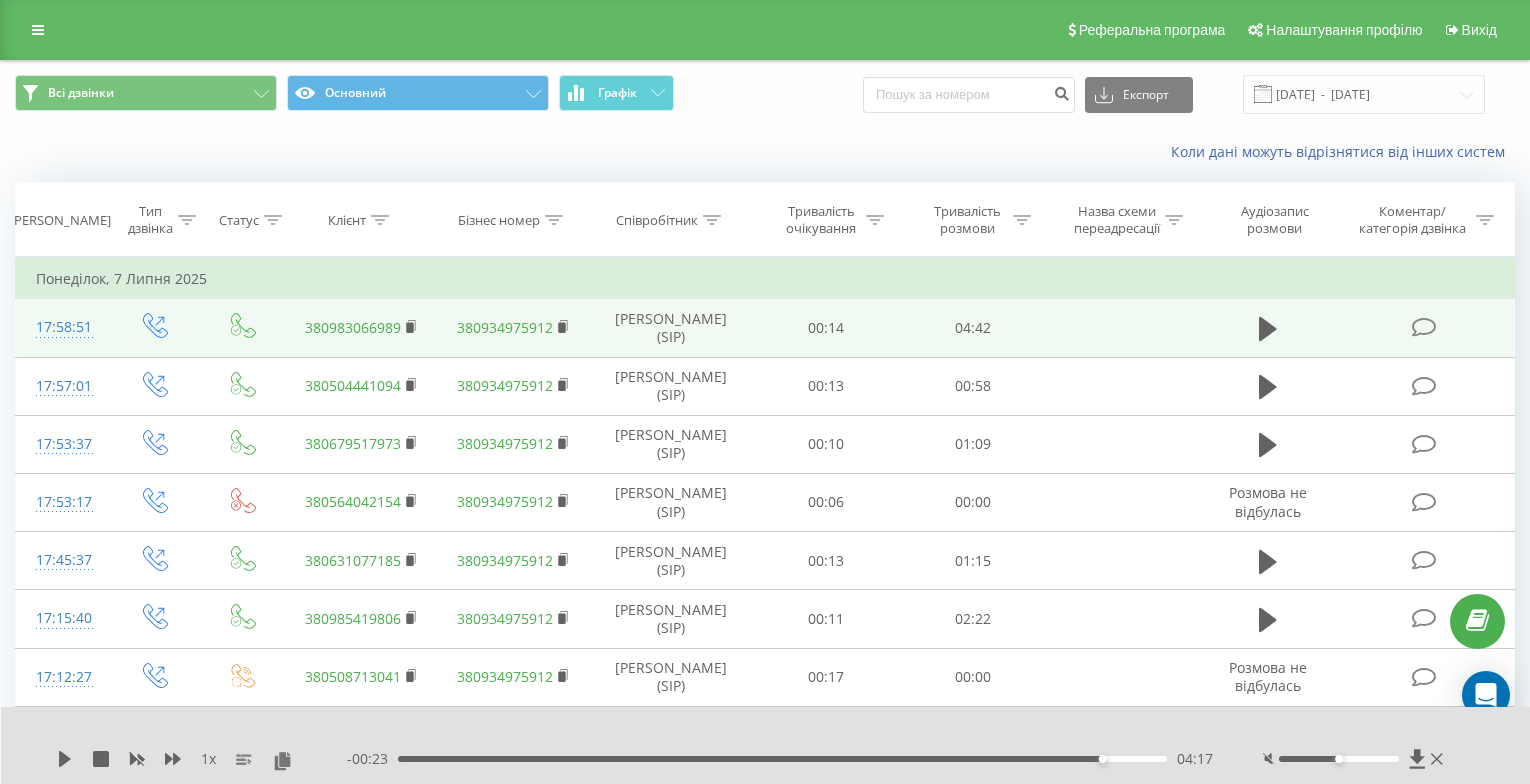 click 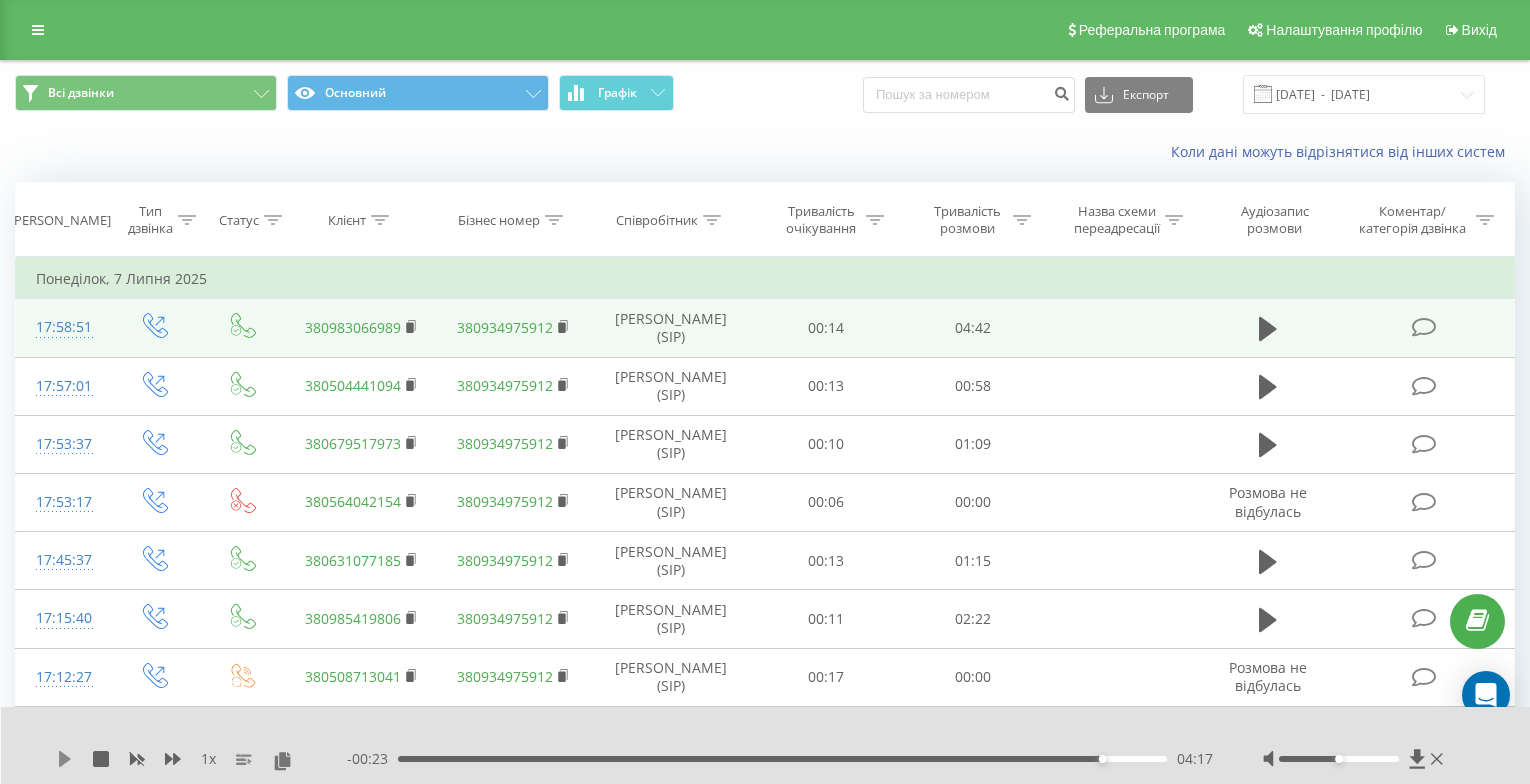 click 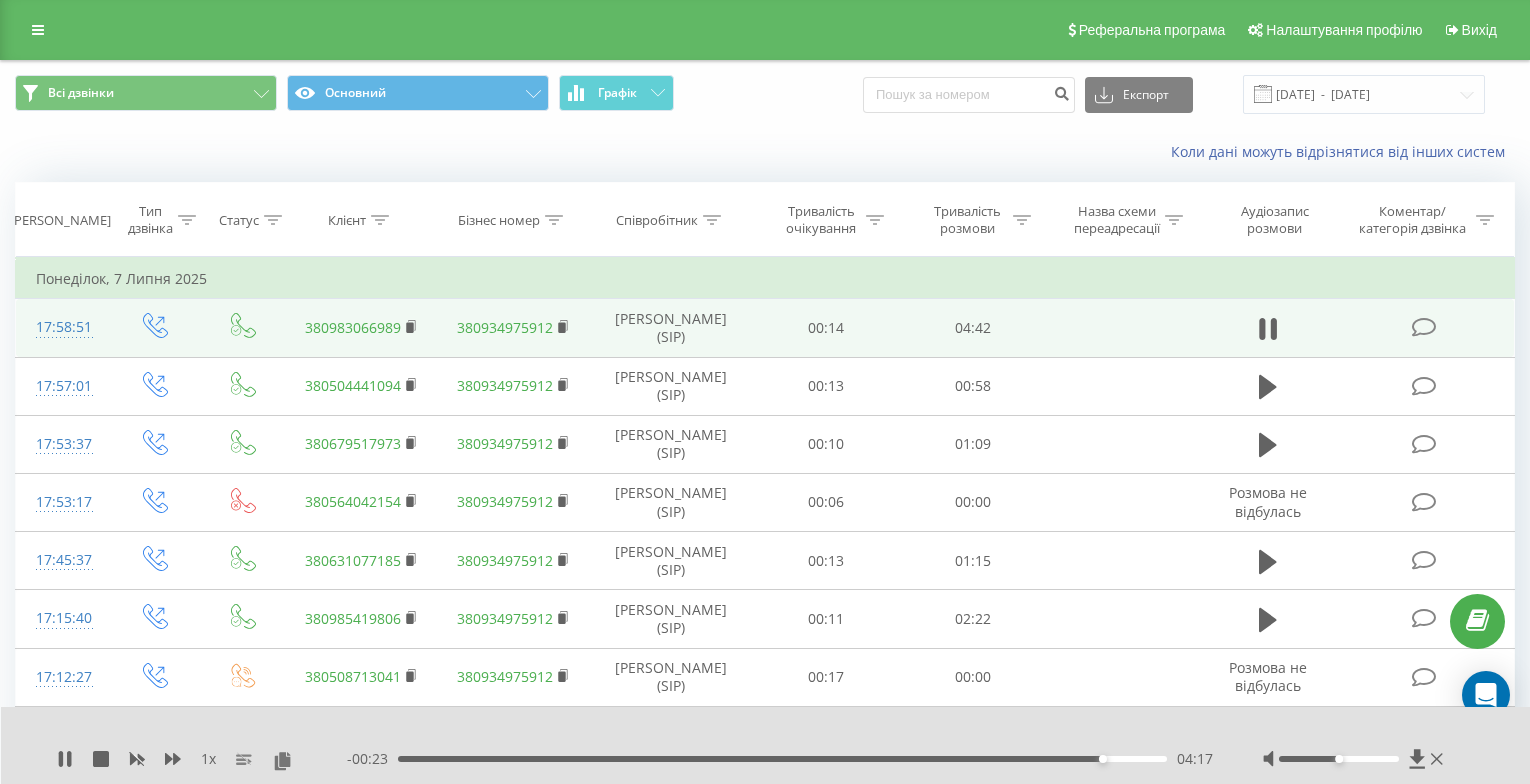 click on "- 00:23 04:17   04:17" at bounding box center (780, 759) 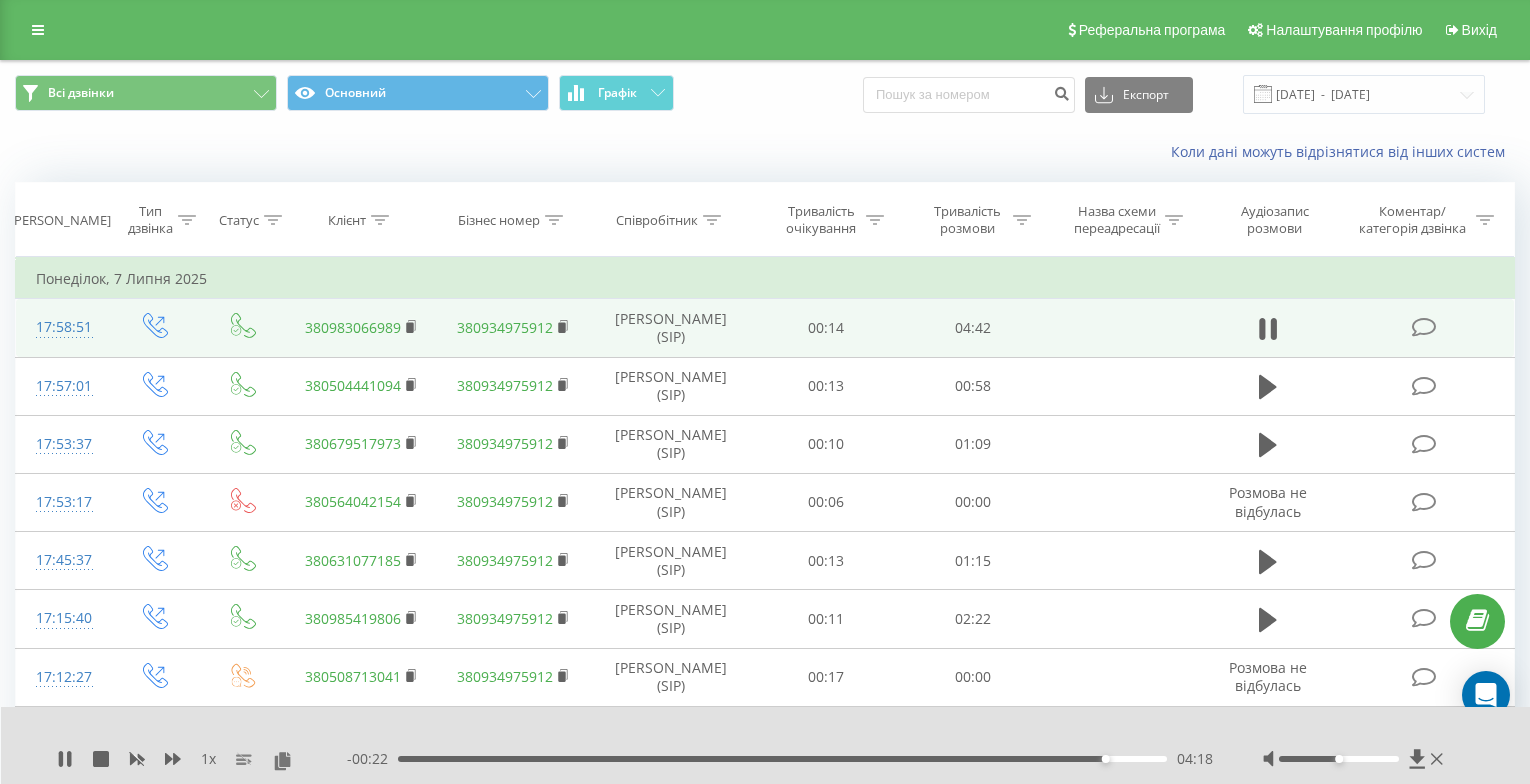 click on "- 00:22 04:18   04:18" at bounding box center [780, 759] 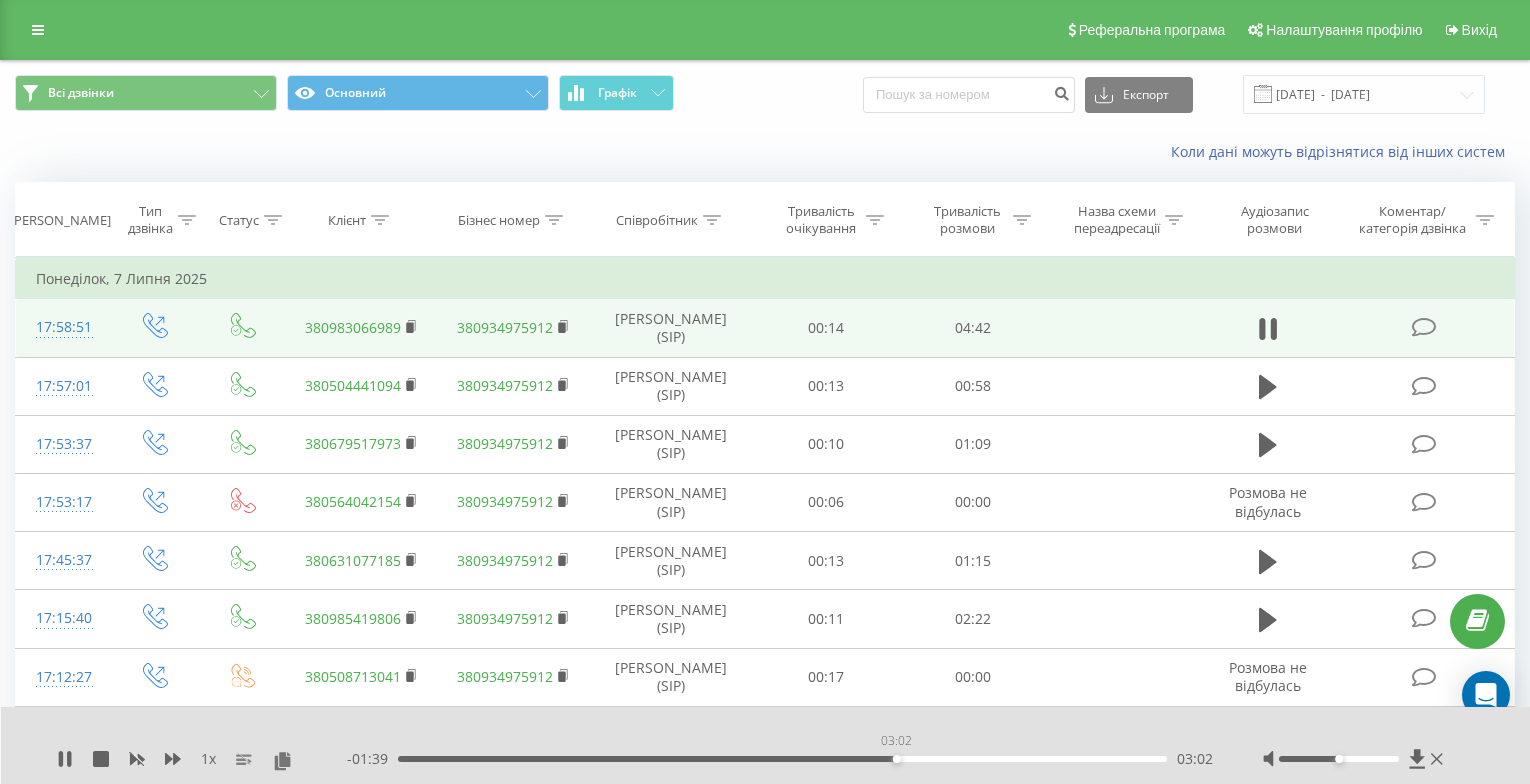 drag, startPoint x: 1103, startPoint y: 756, endPoint x: 896, endPoint y: 800, distance: 211.62466 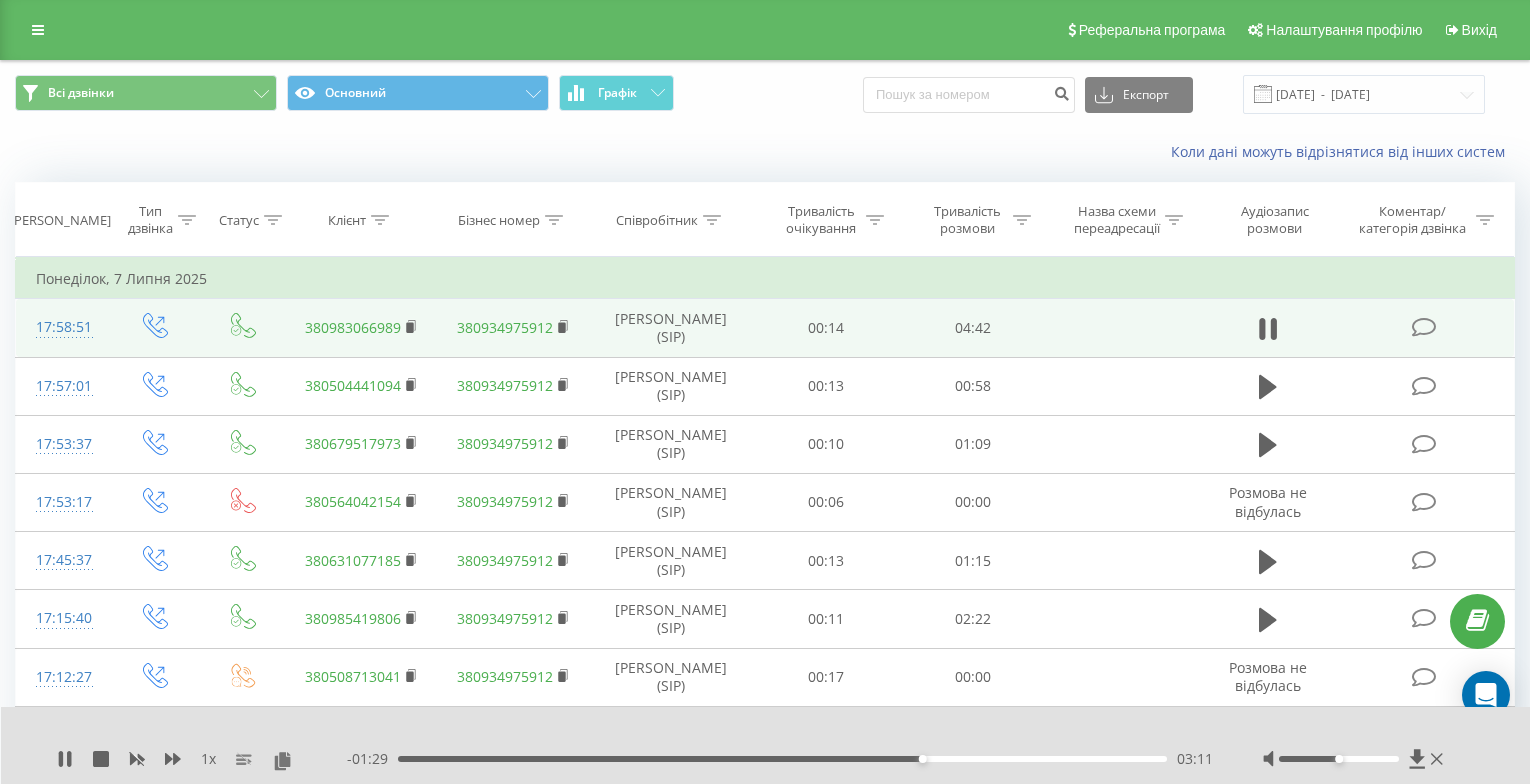 click on "- 01:29 03:11   03:11" at bounding box center [780, 759] 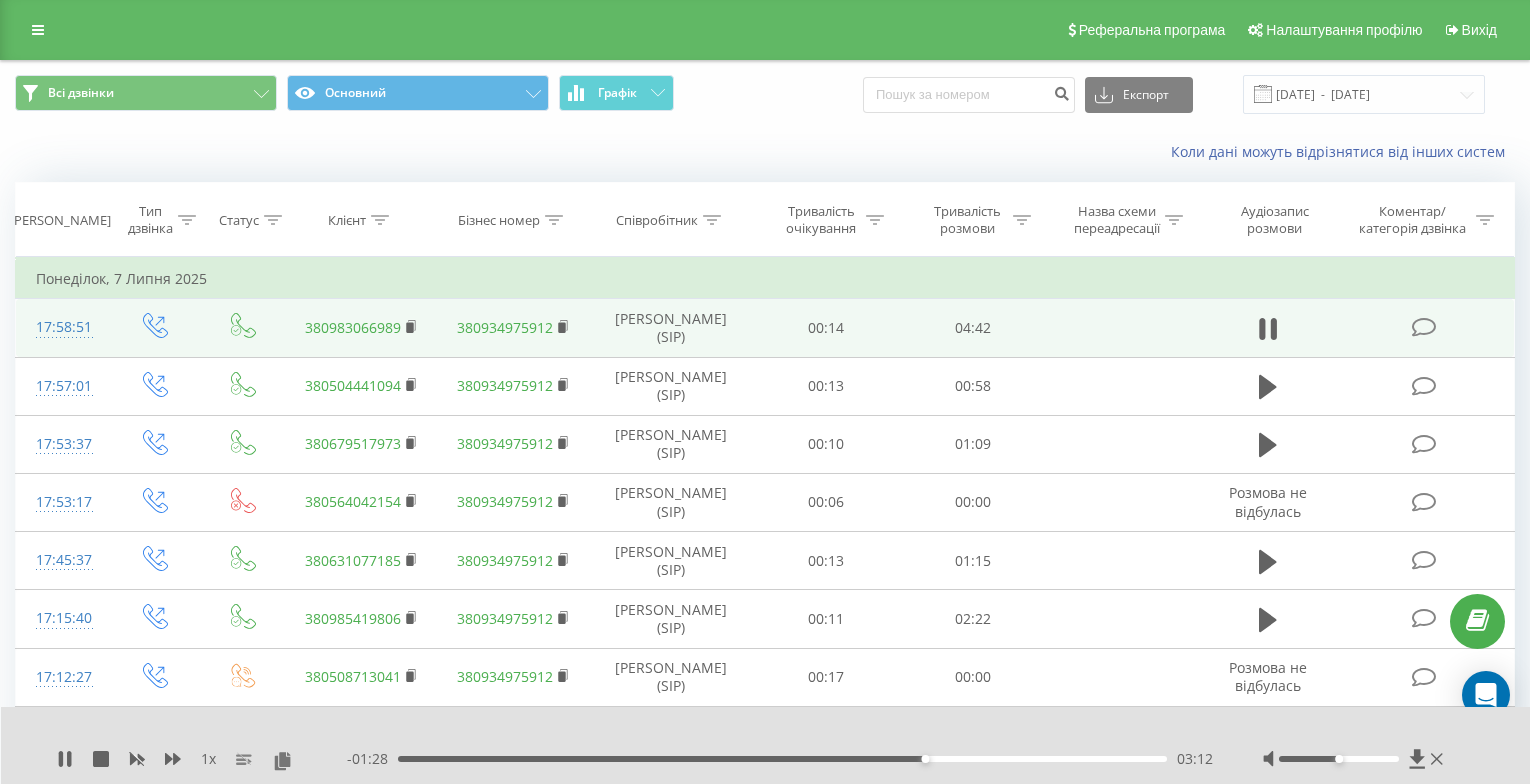 drag, startPoint x: 884, startPoint y: 754, endPoint x: 805, endPoint y: 751, distance: 79.05694 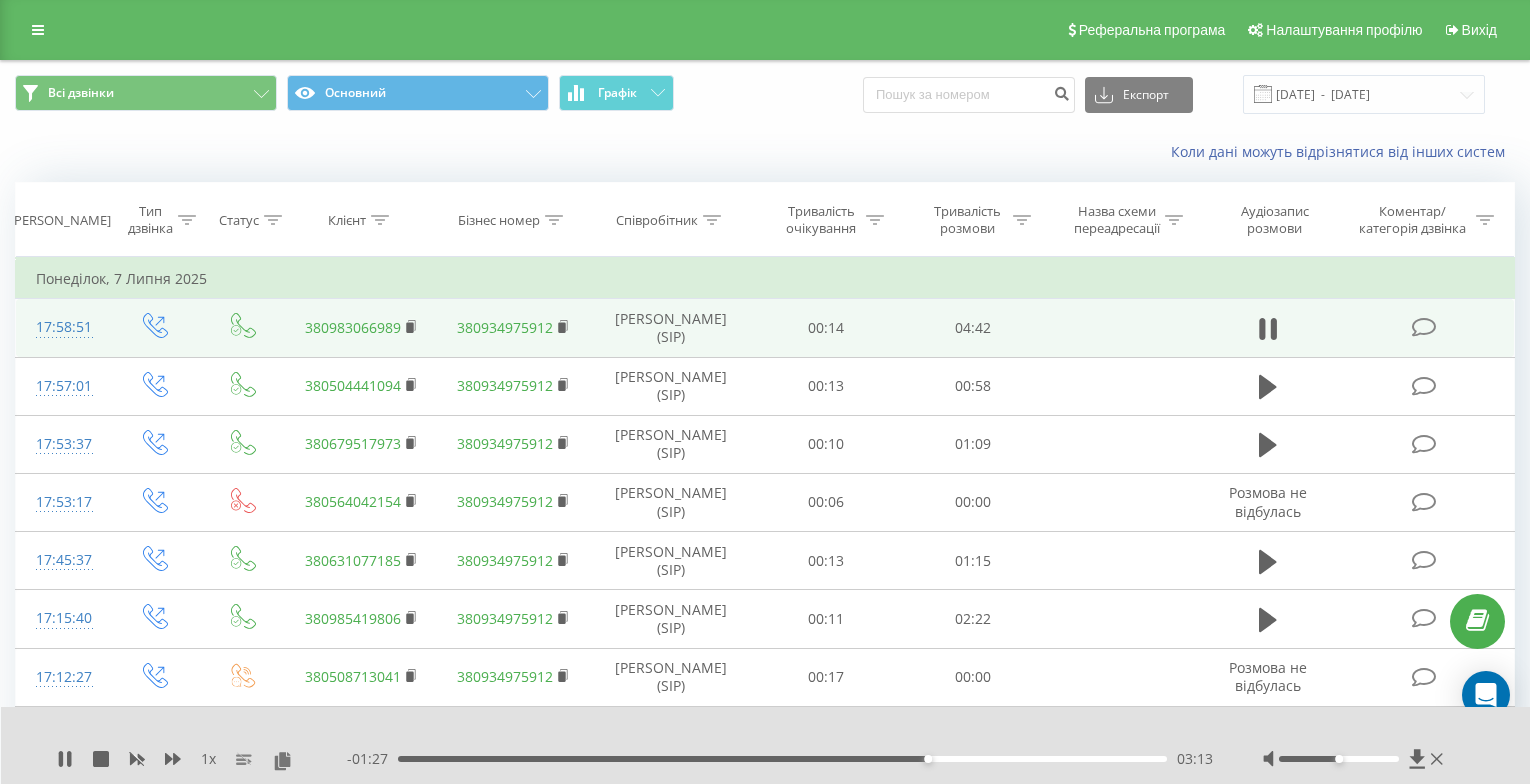 click on "- 01:27 03:13   03:13" at bounding box center [780, 759] 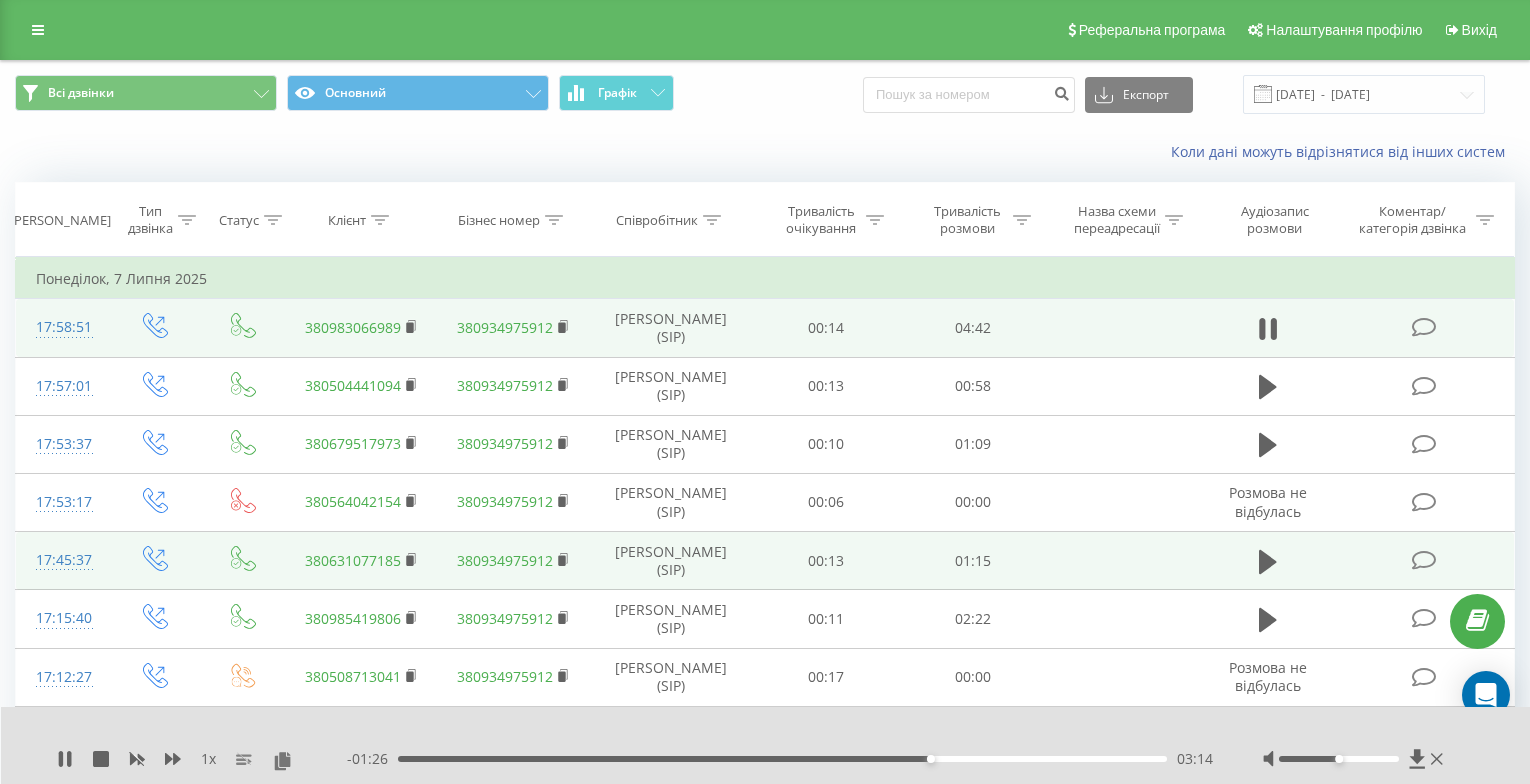 drag, startPoint x: 927, startPoint y: 753, endPoint x: 822, endPoint y: 510, distance: 264.71494 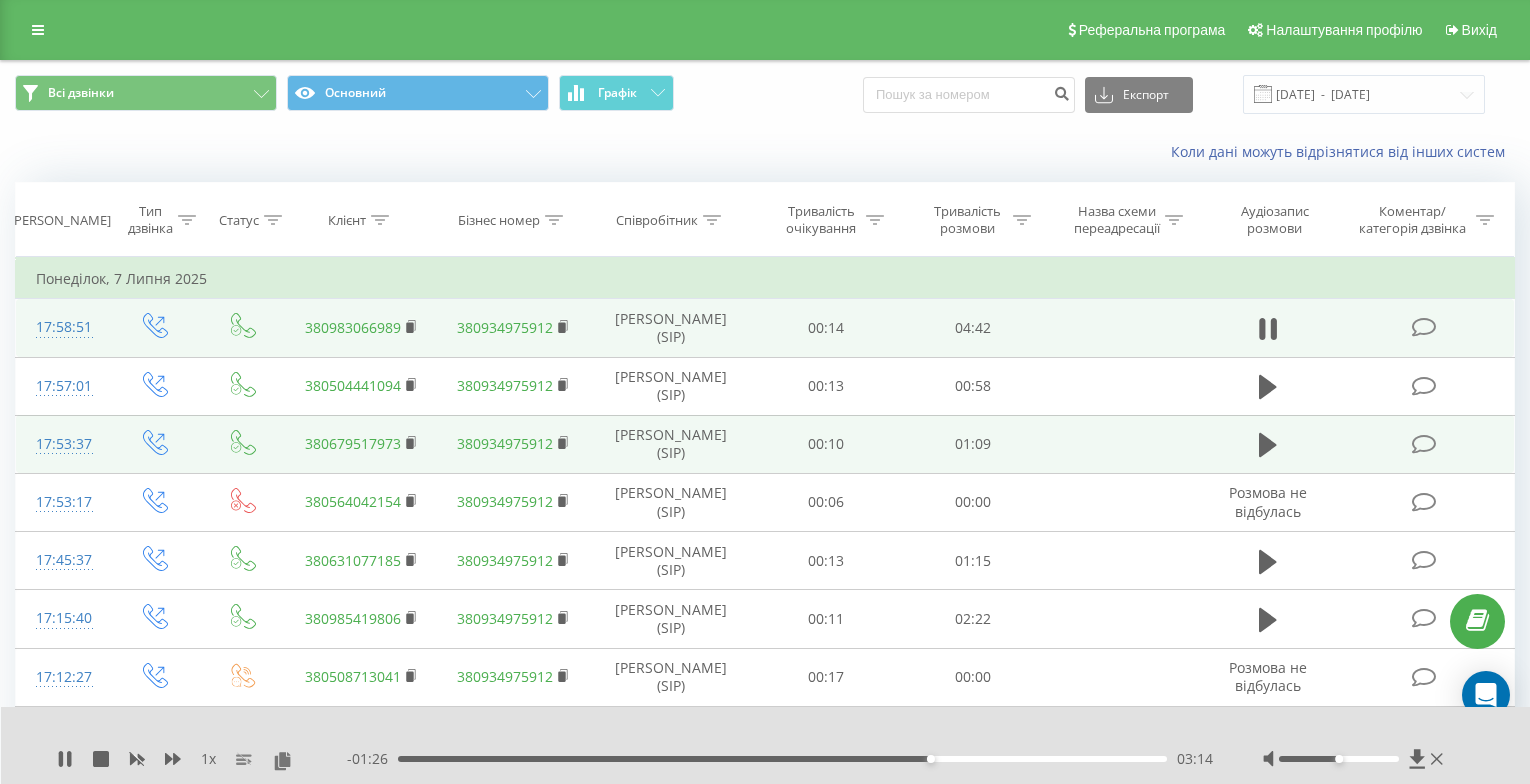 scroll, scrollTop: 65, scrollLeft: 0, axis: vertical 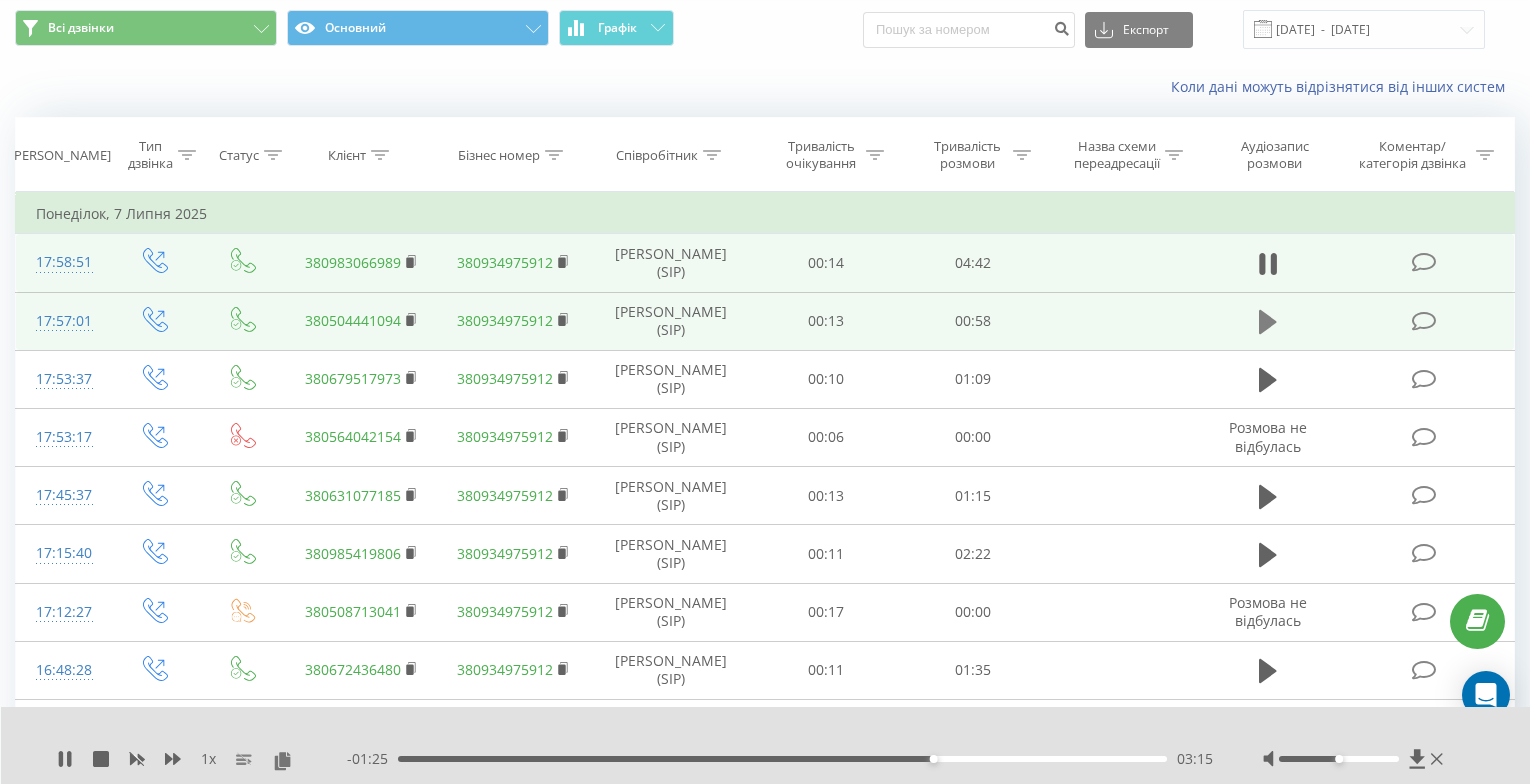 click 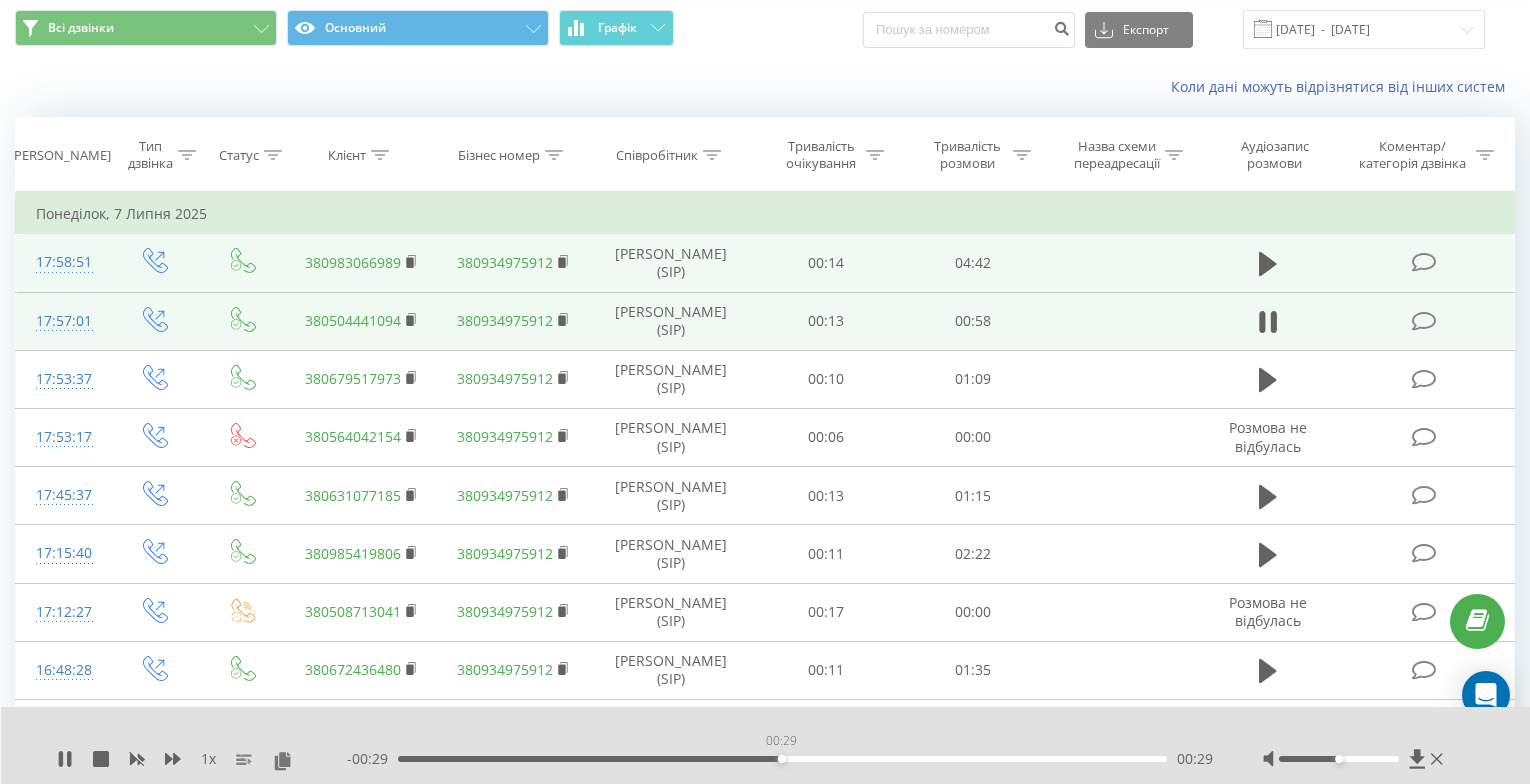 drag, startPoint x: 408, startPoint y: 758, endPoint x: 786, endPoint y: 756, distance: 378.00528 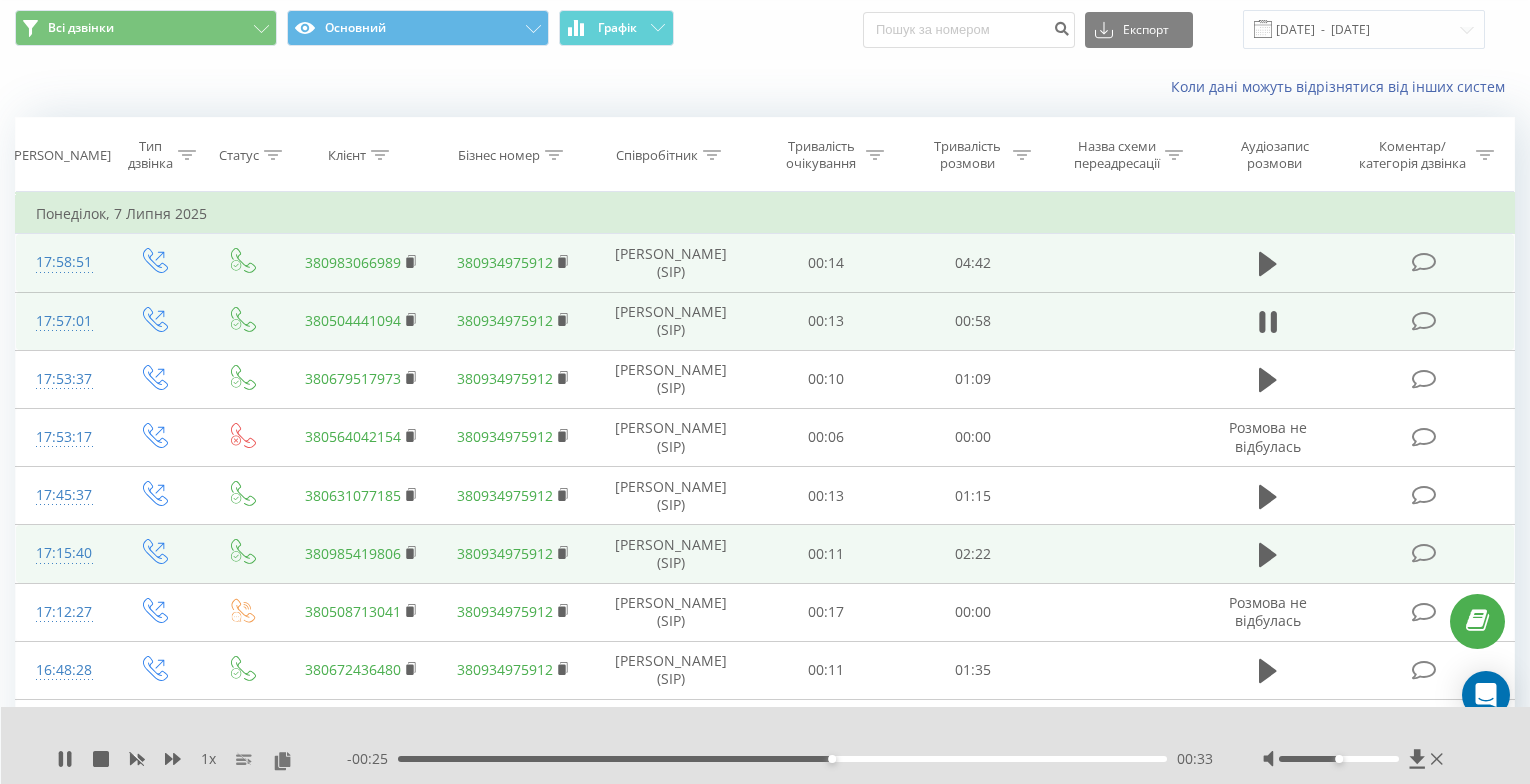 click at bounding box center [1268, 554] 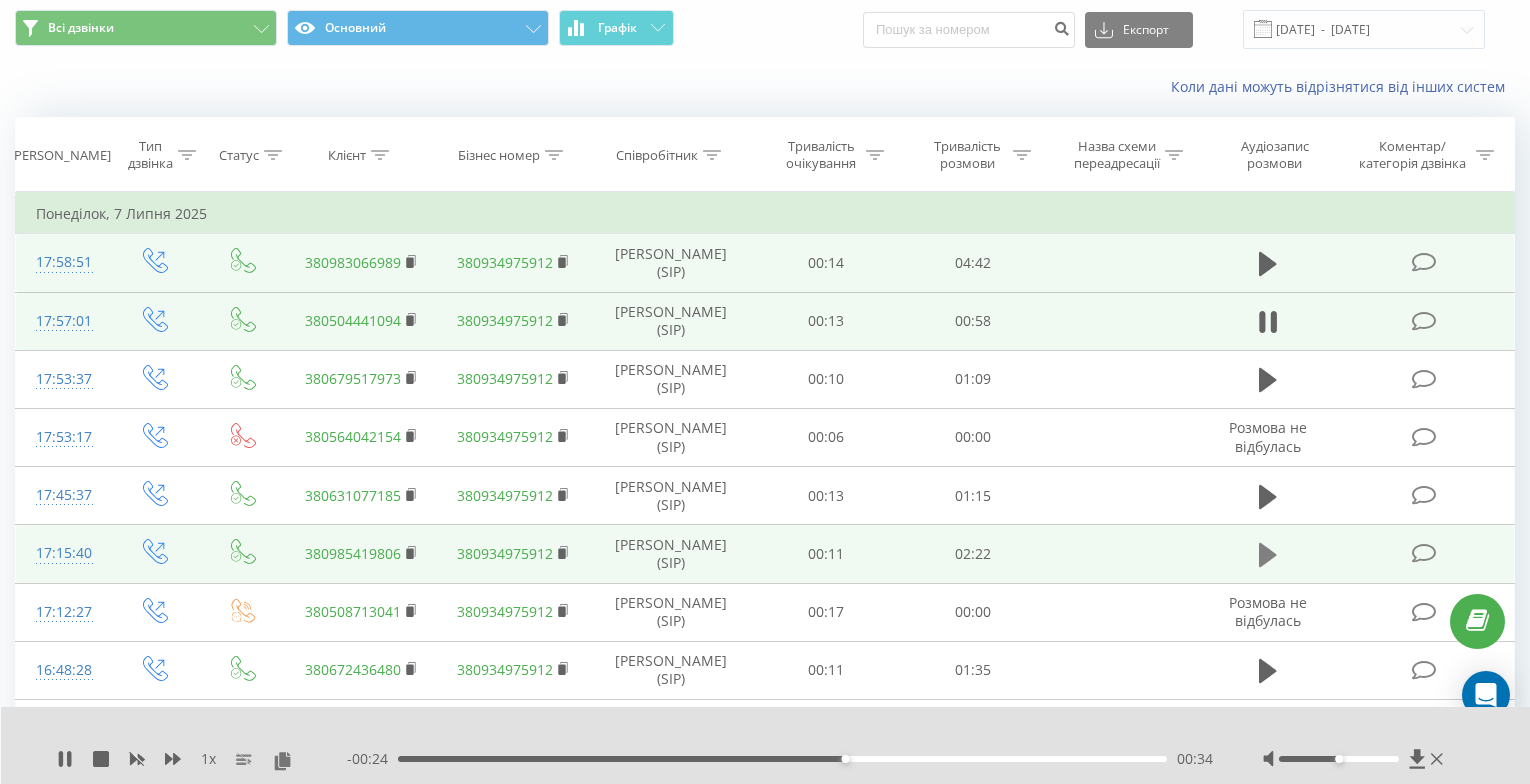 click 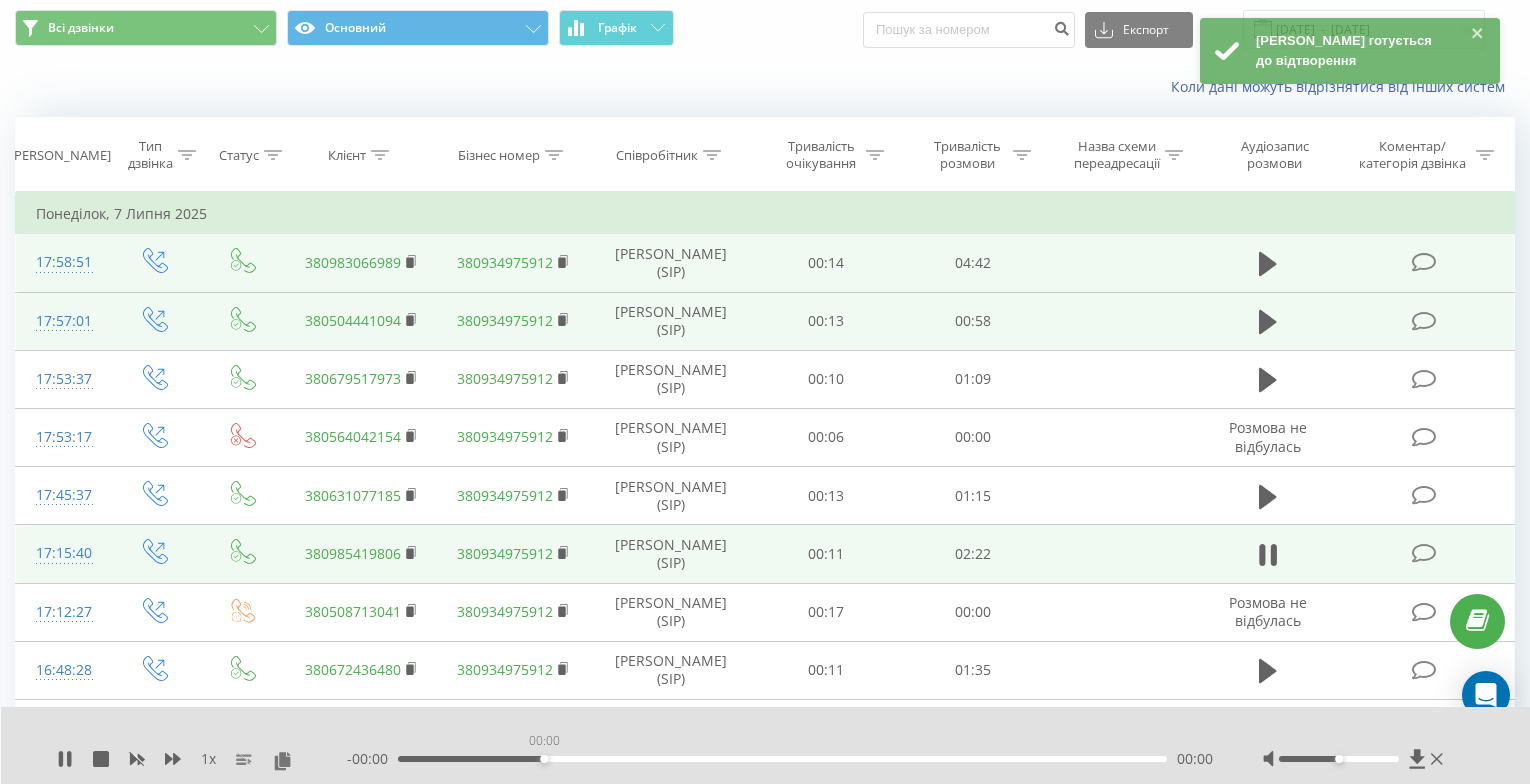 click on "00:00" at bounding box center (782, 759) 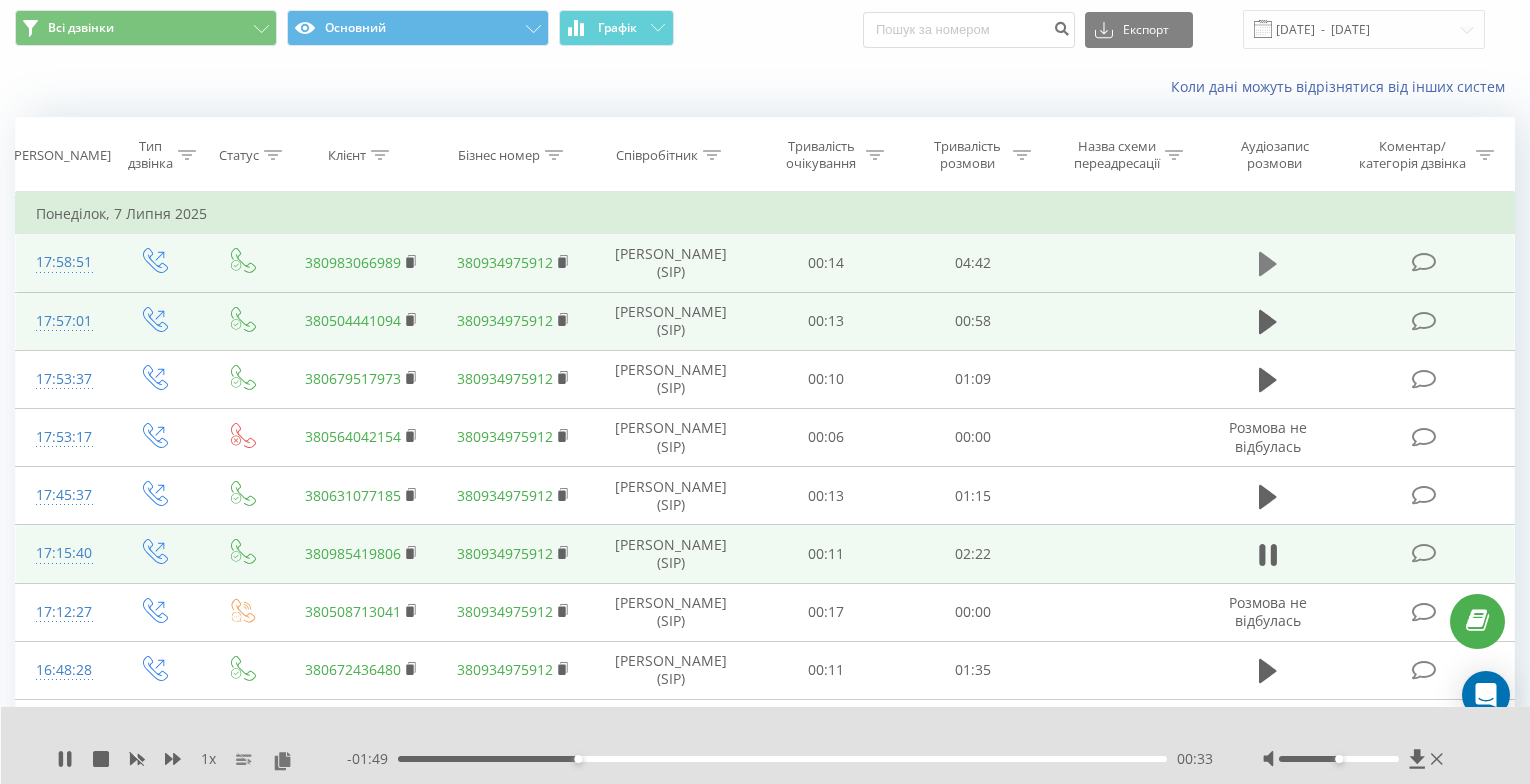 click 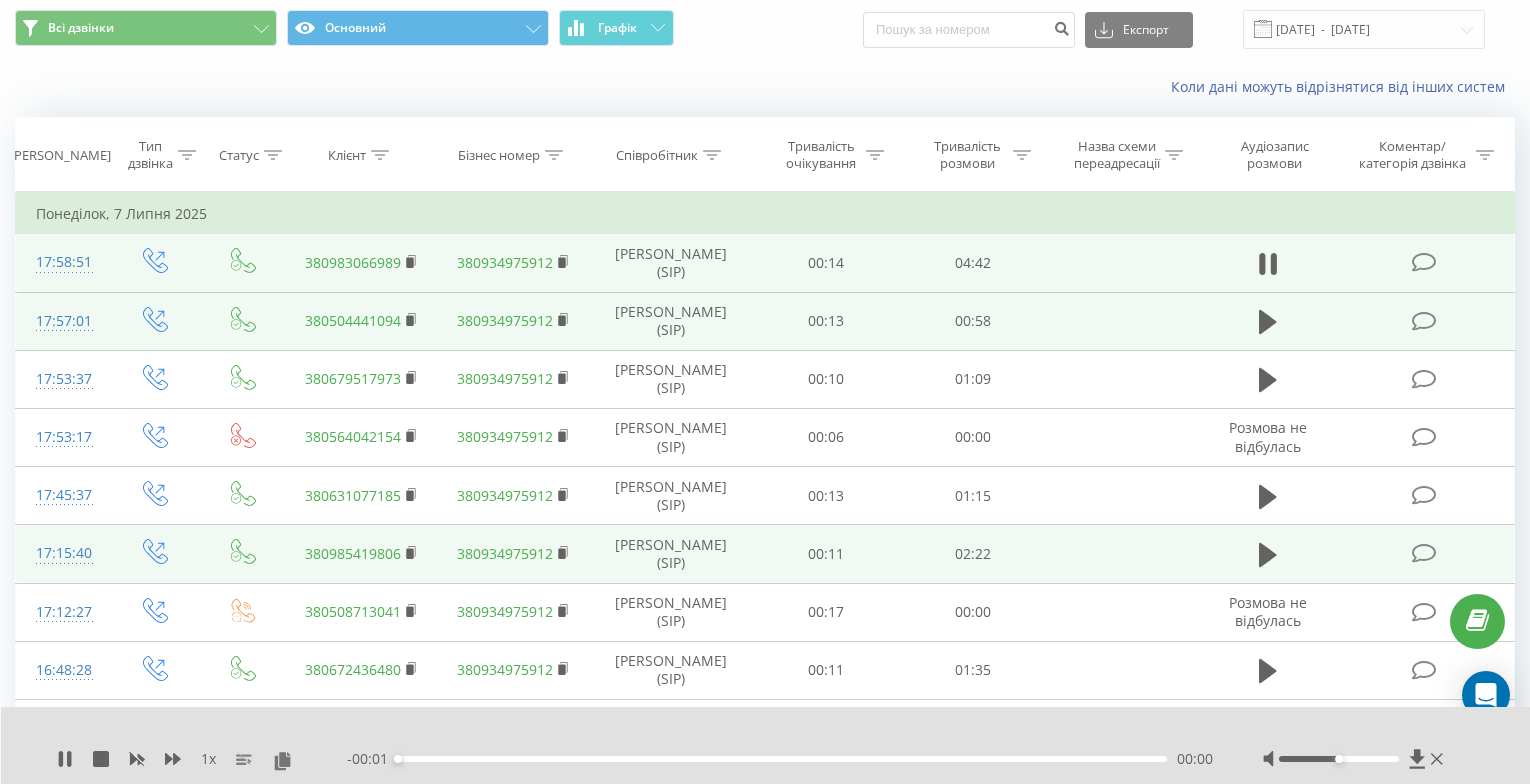 click on "- 00:01 00:00   00:00" at bounding box center (780, 759) 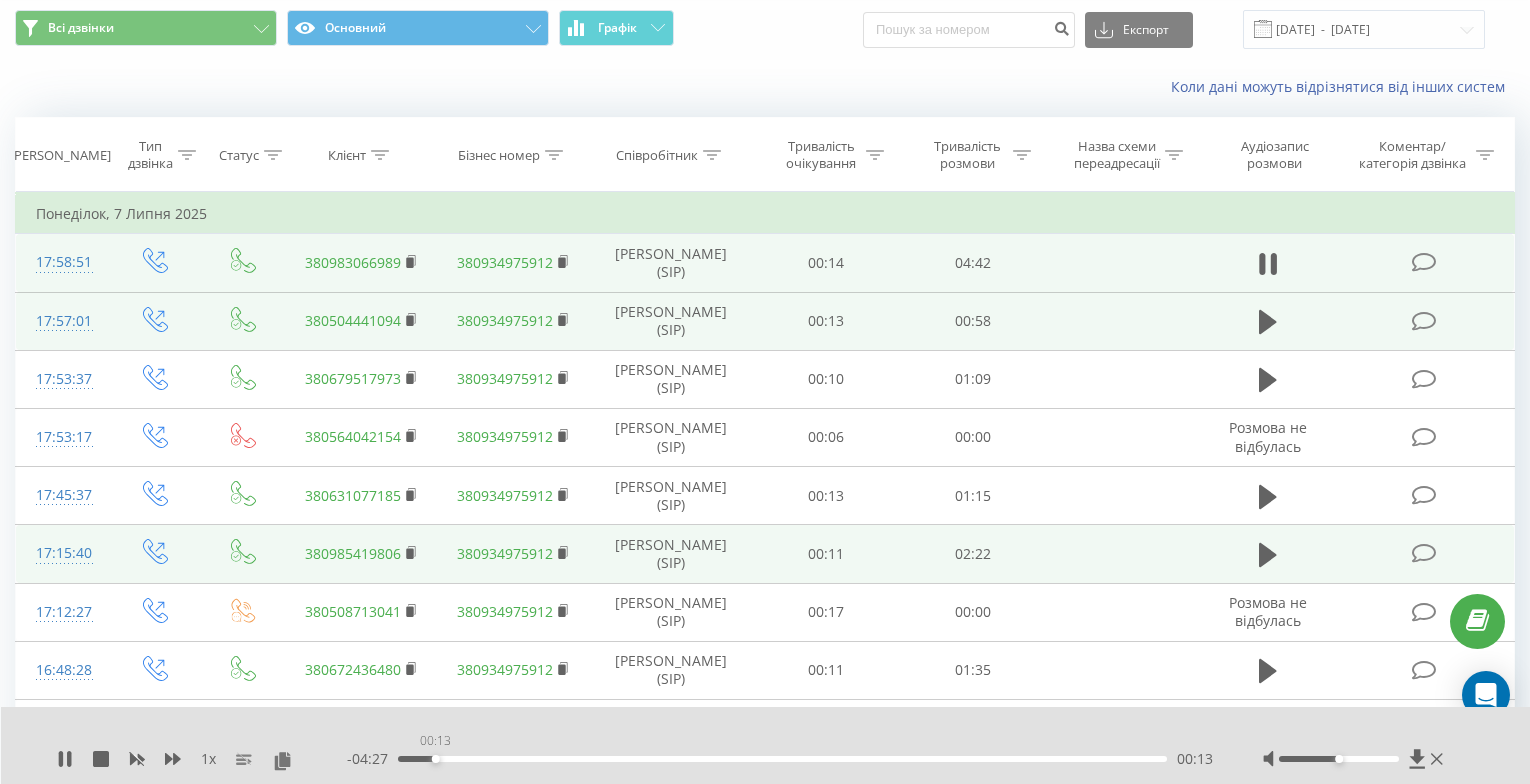 click on "00:13" at bounding box center [782, 759] 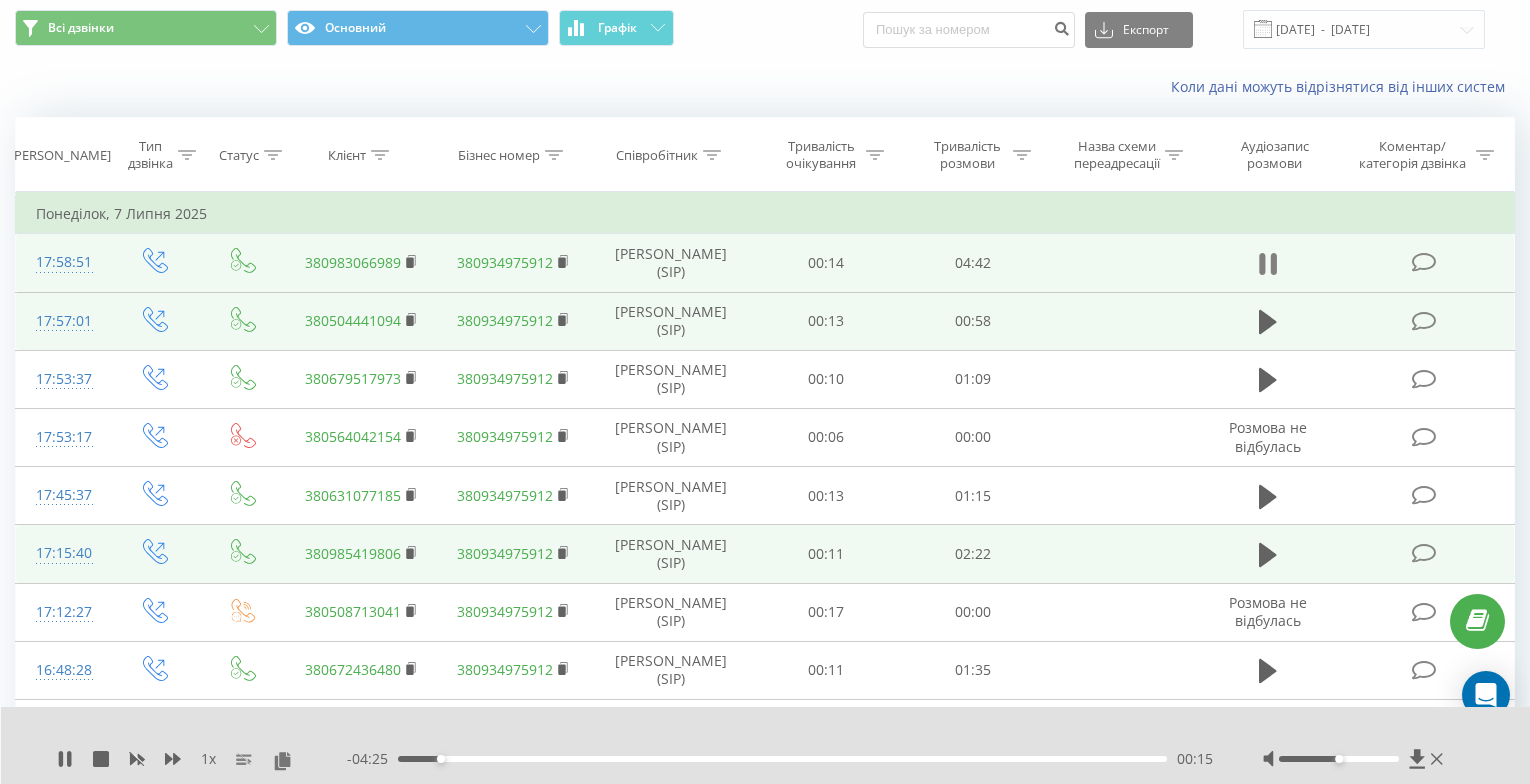 click at bounding box center [1268, 264] 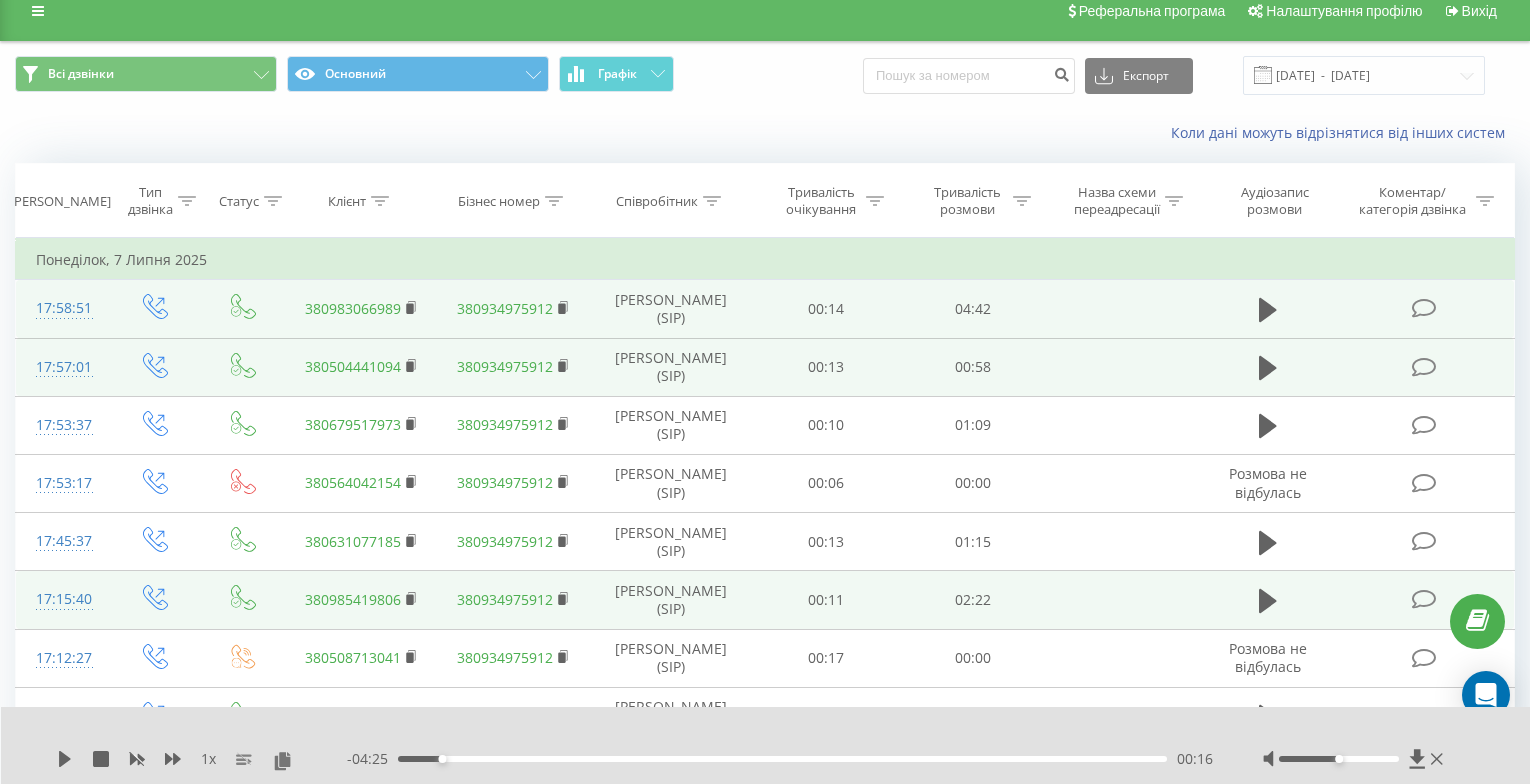 scroll, scrollTop: 0, scrollLeft: 0, axis: both 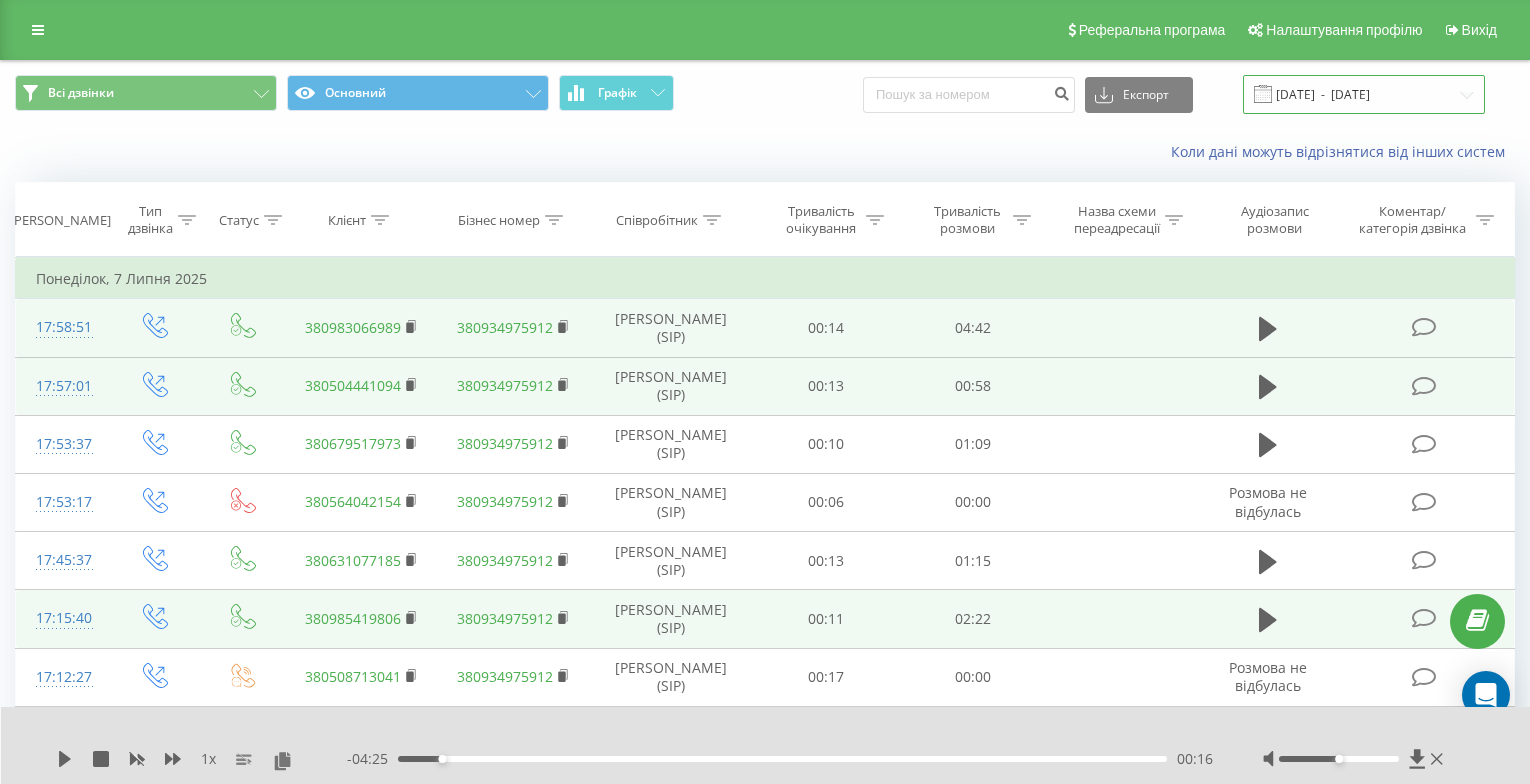 click on "[DATE]  -  [DATE]" at bounding box center [1364, 94] 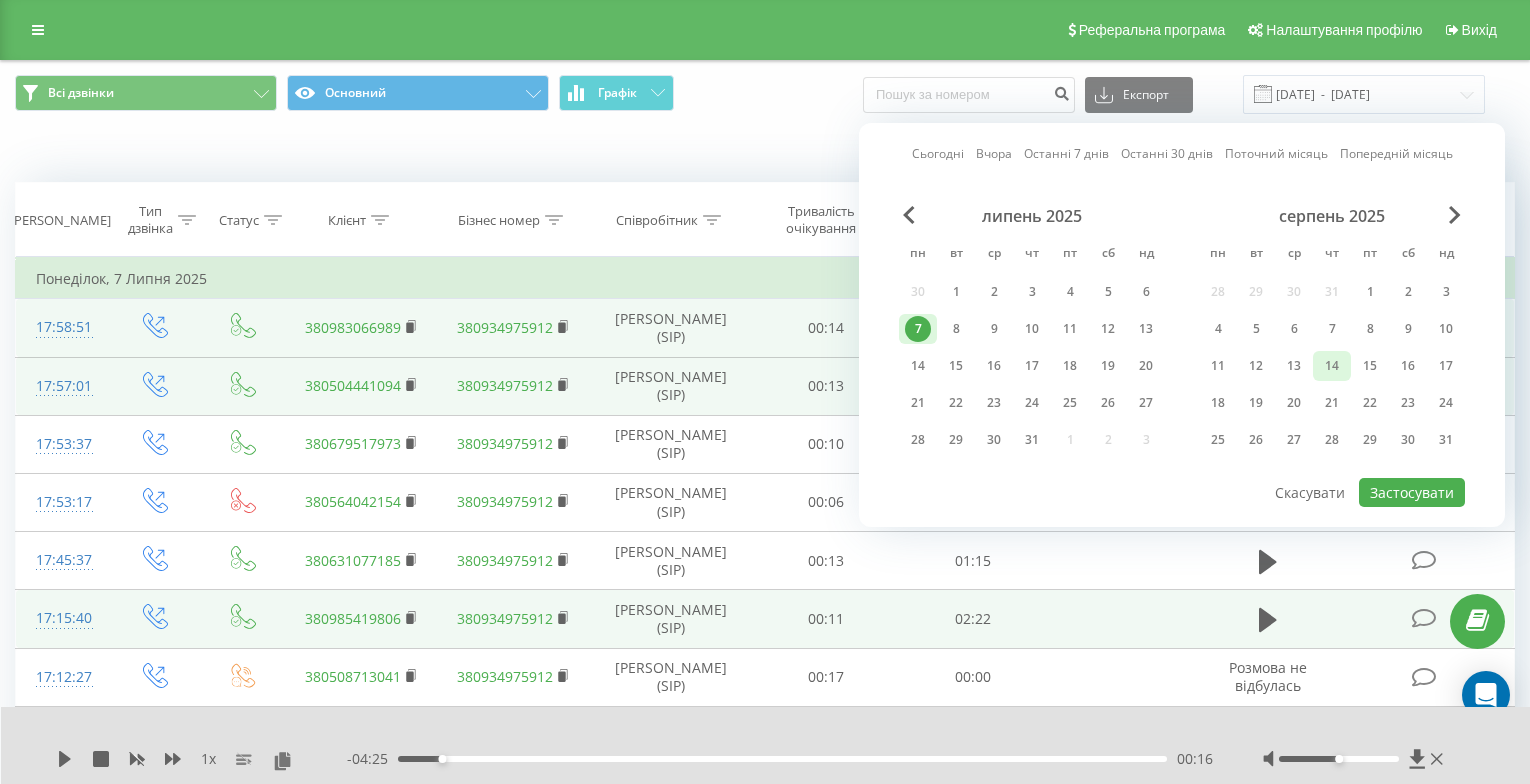 click on "14" at bounding box center [1332, 366] 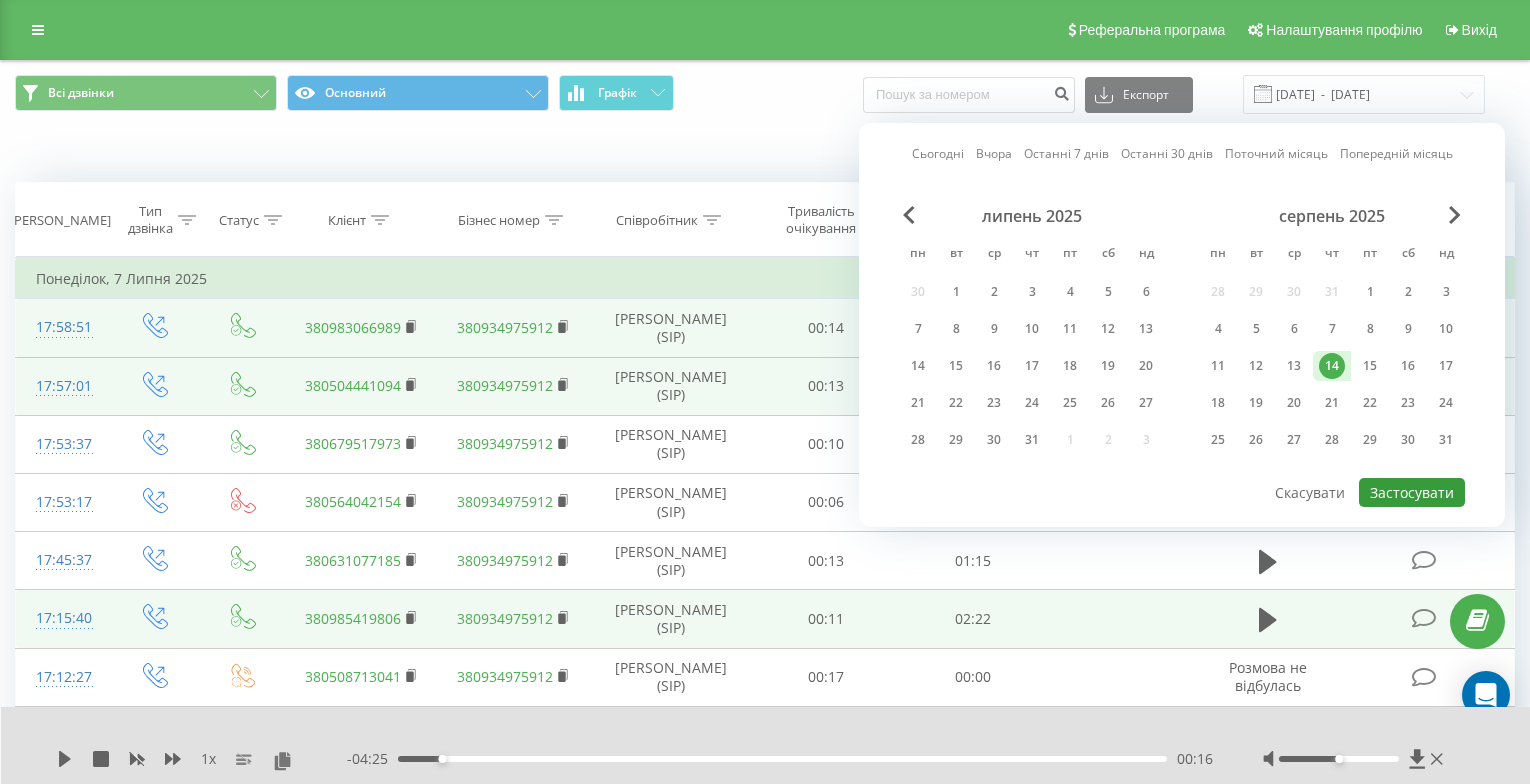 click on "Застосувати" at bounding box center [1412, 492] 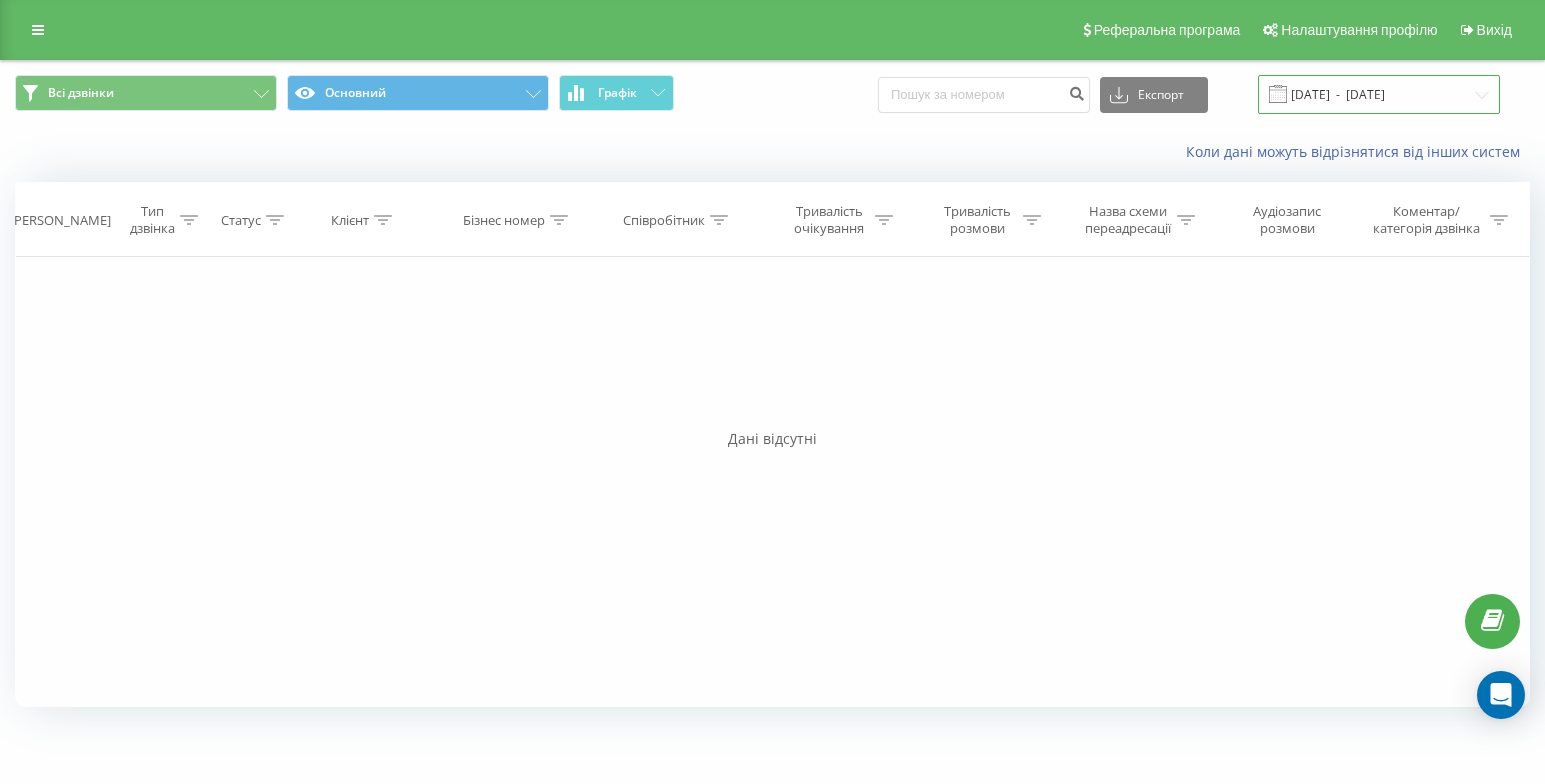 click on "14.08.2025  -  14.08.2025" at bounding box center (1379, 94) 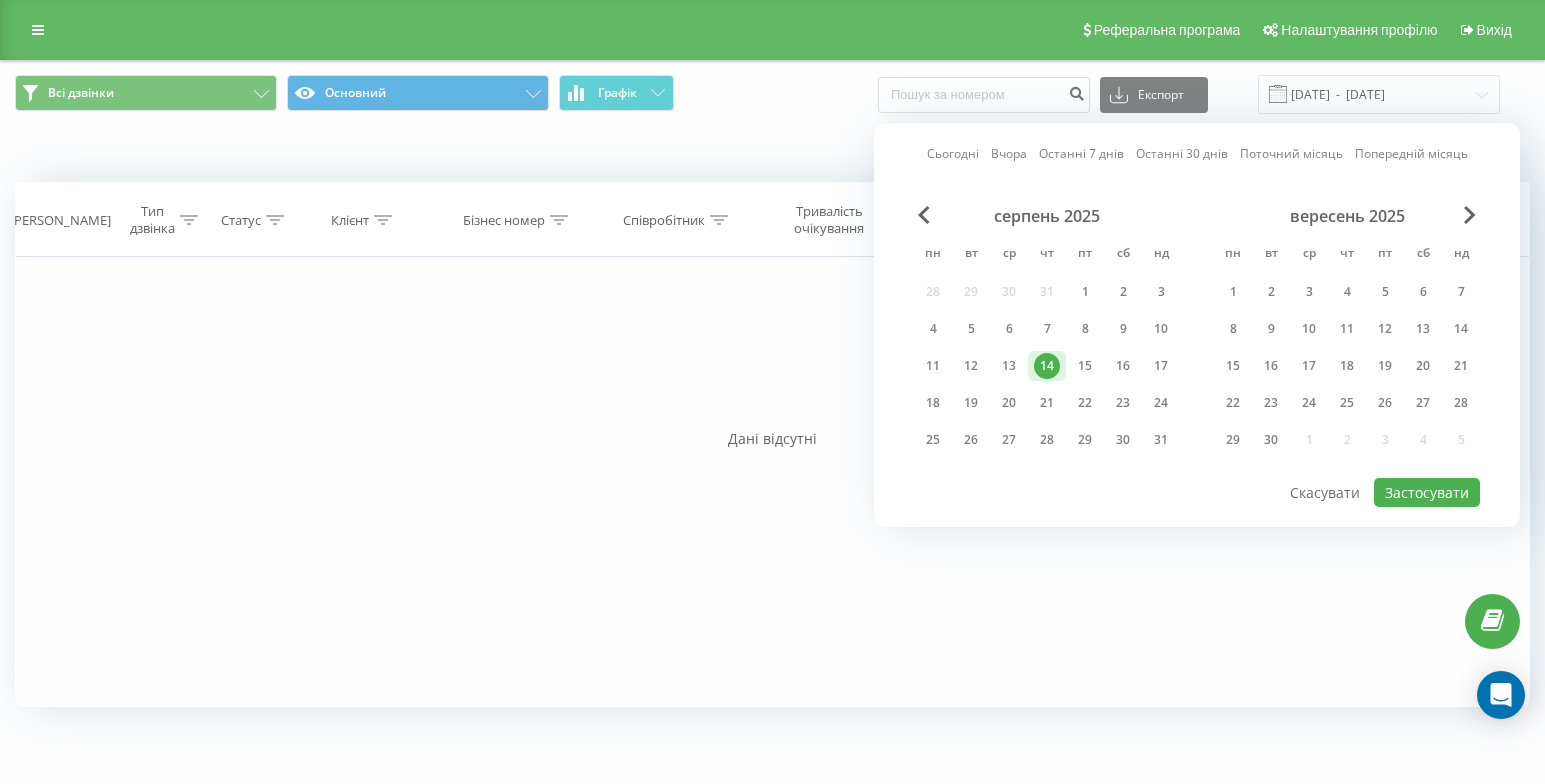 click on "Сьогодні Вчора Останні 7 днів Останні 30 днів Поточний місяць Попередній місяць серпень 2025 пн вт ср чт пт сб нд 28 29 30 31 1 2 3 4 5 6 7 8 9 10 11 12 13 14 15 16 17 18 19 20 21 22 23 24 25 26 27 28 29 30 31 вересень 2025 пн вт ср чт пт сб нд 1 2 3 4 5 6 7 8 9 10 11 12 13 14 15 16 17 18 19 20 21 22 23 24 25 26 27 28 29 30 1 2 3 4 5 Застосувати Скасувати" at bounding box center [1197, 325] 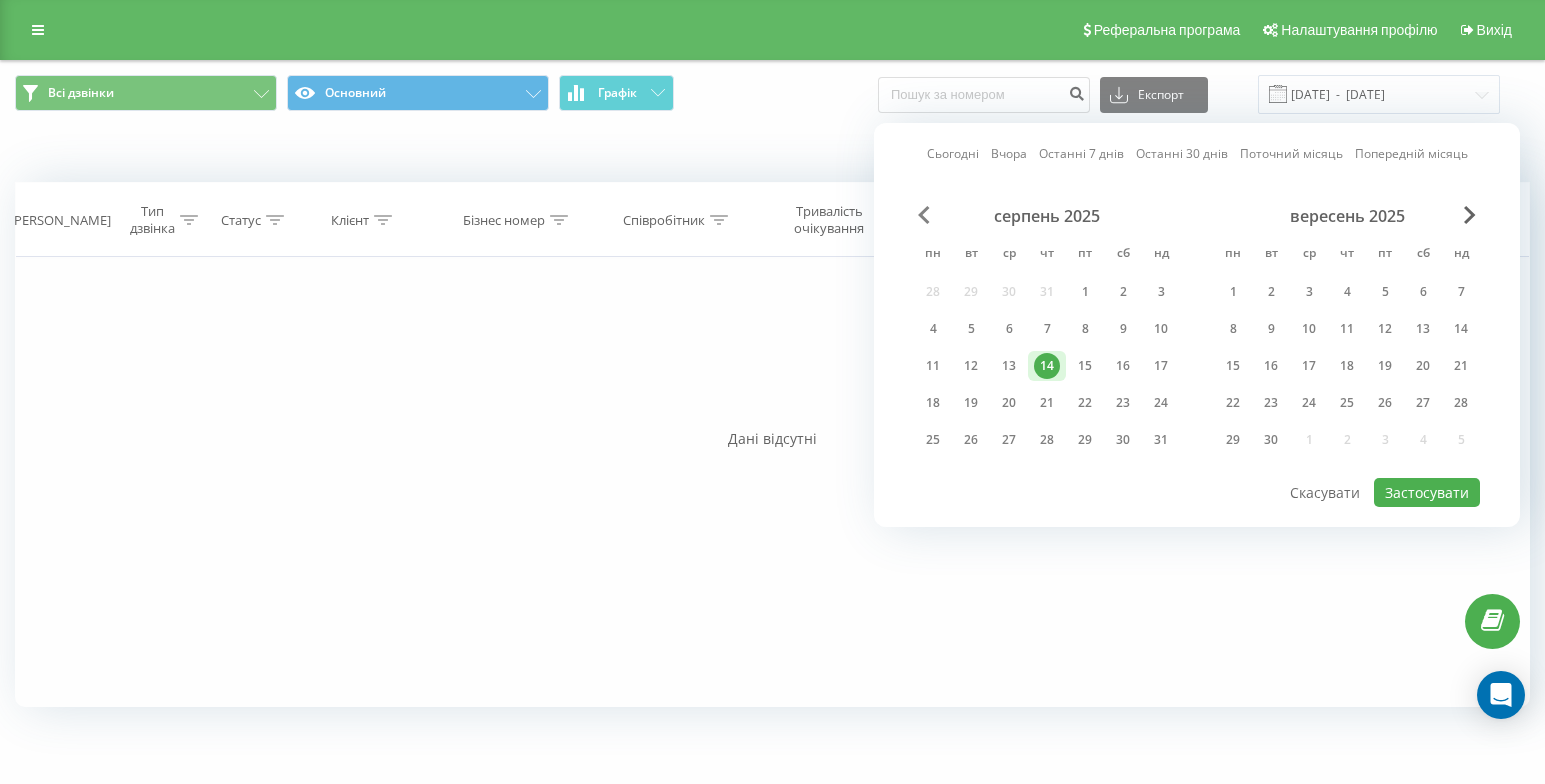 click at bounding box center [924, 215] 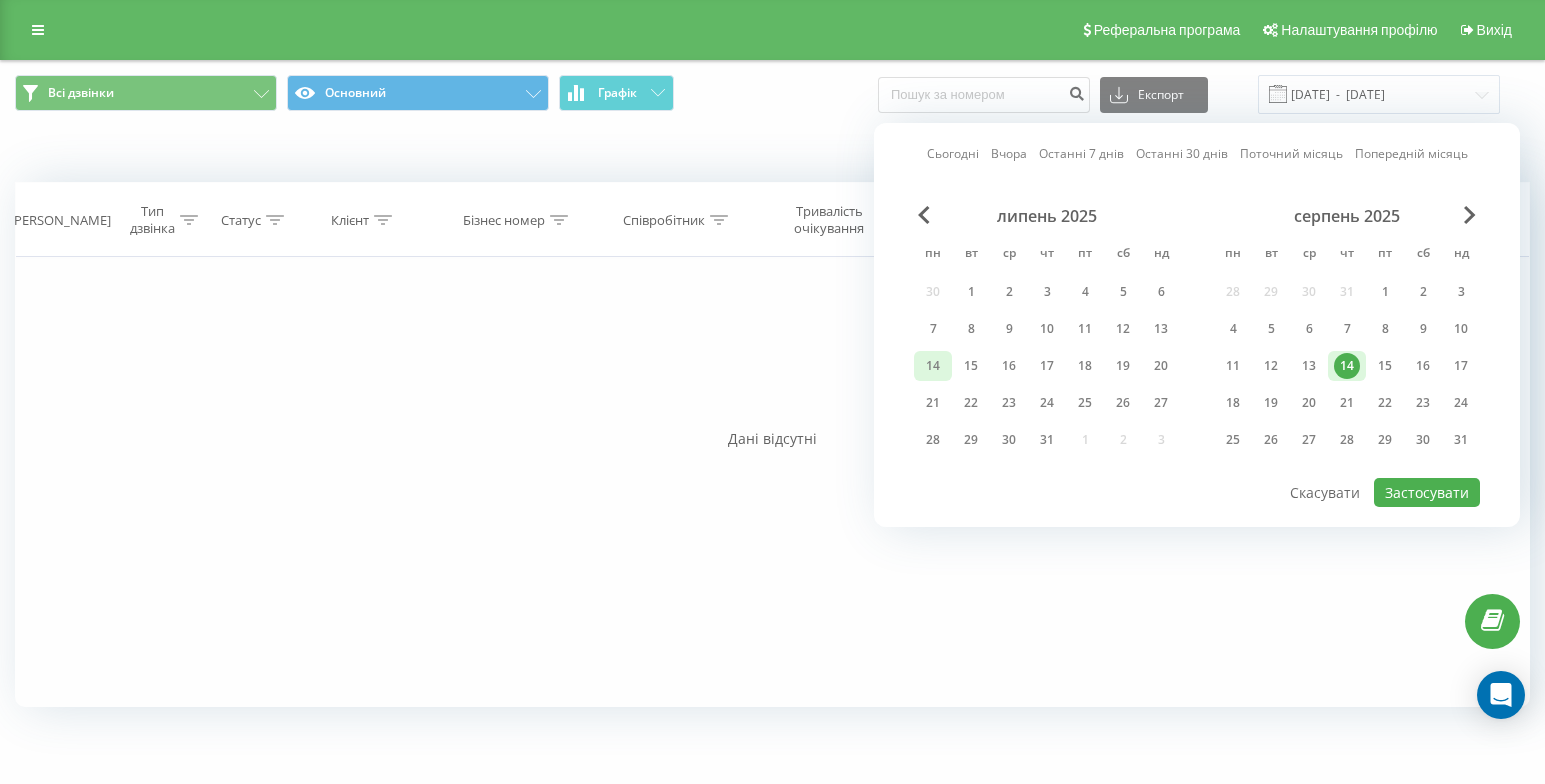 click on "14" at bounding box center [933, 366] 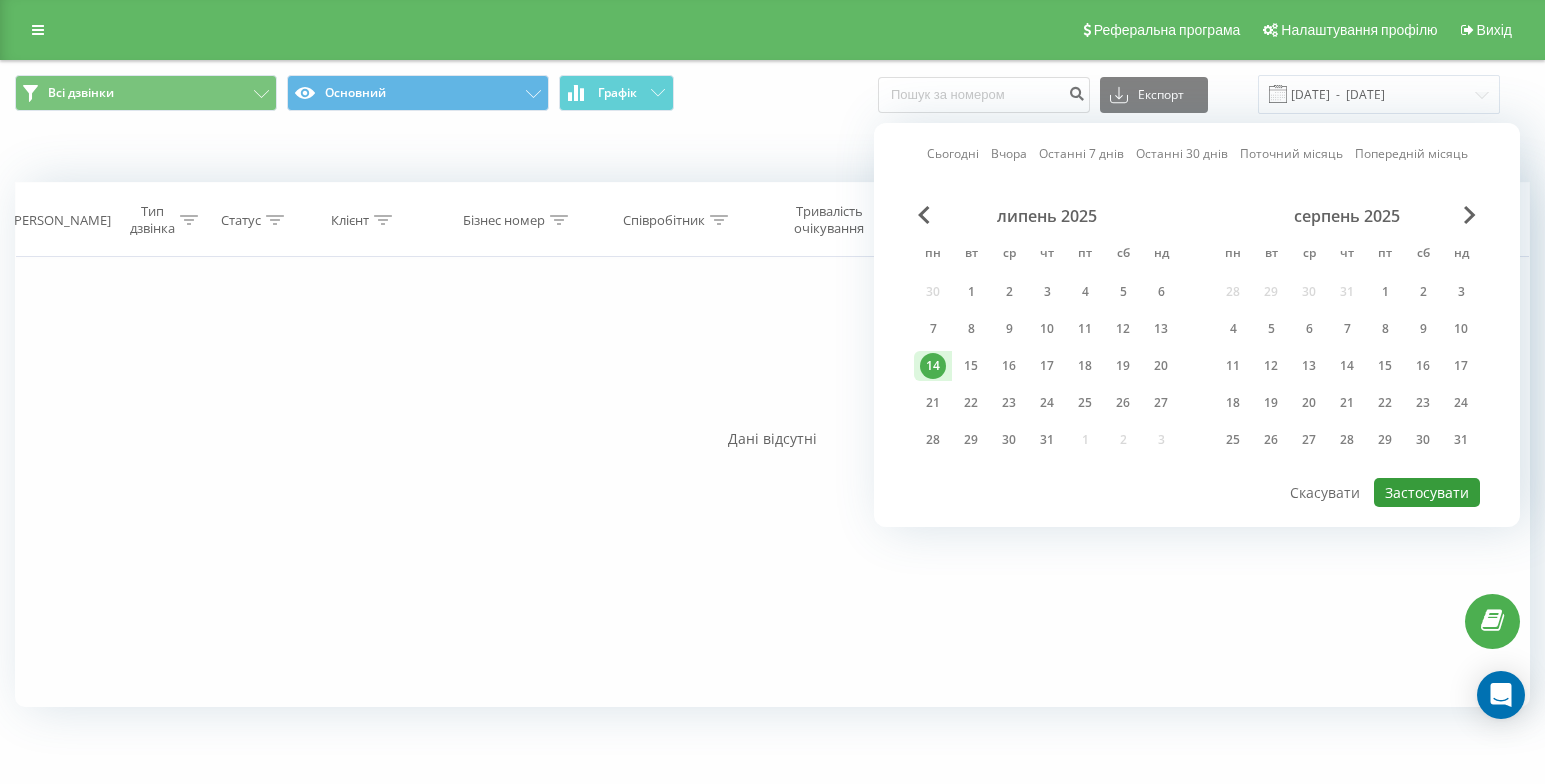 click on "Застосувати" at bounding box center (1427, 492) 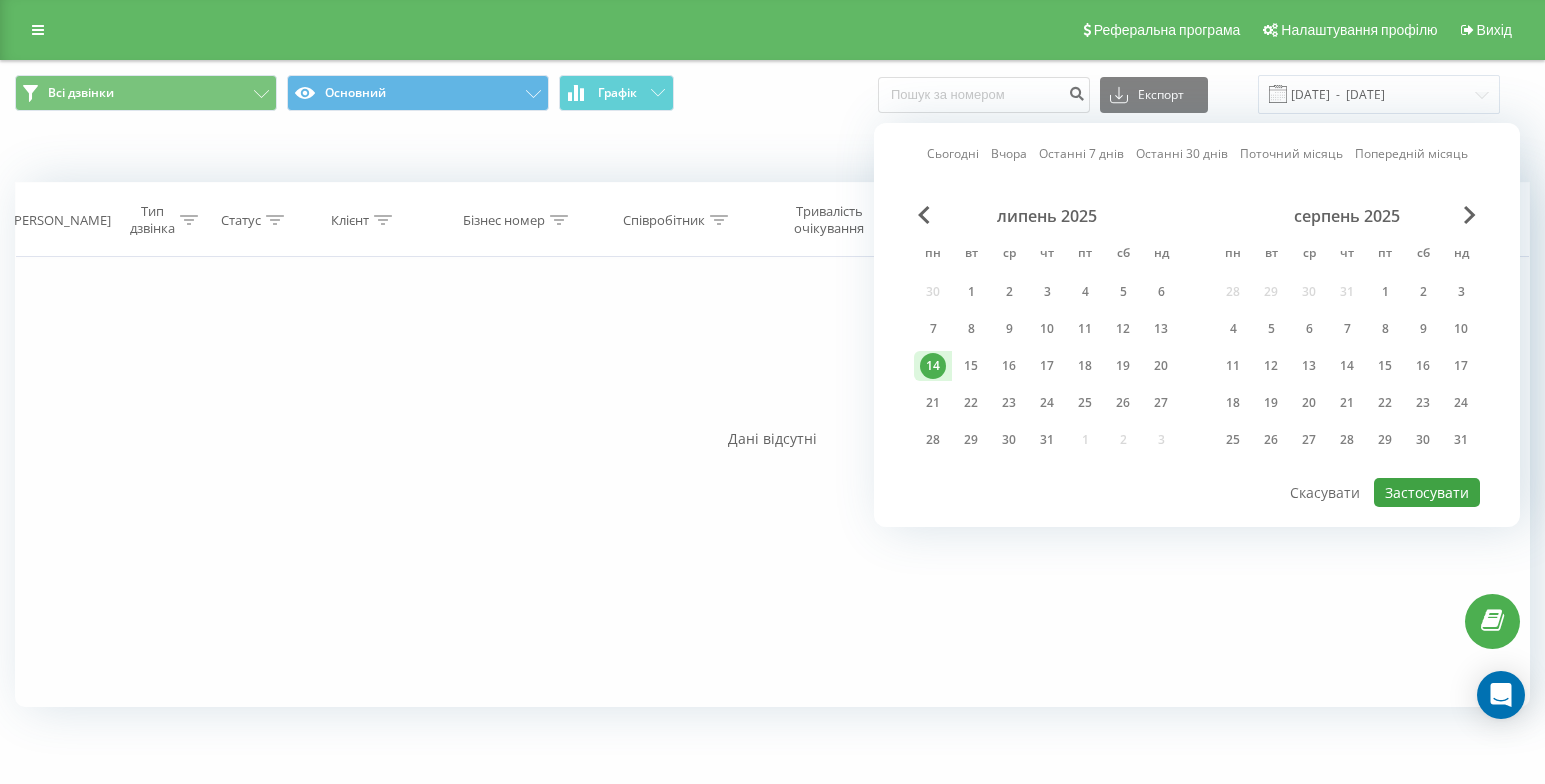 type on "14.07.2025  -  14.07.2025" 